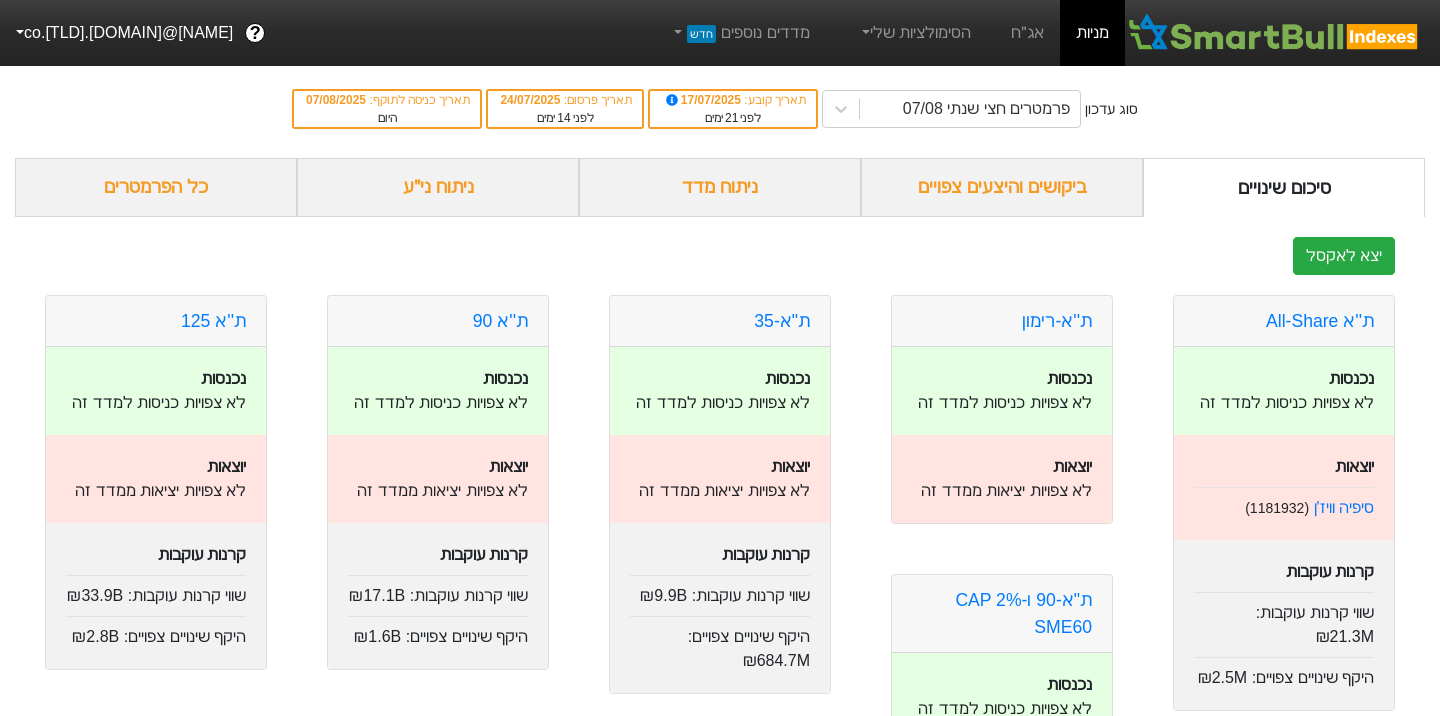 scroll, scrollTop: 0, scrollLeft: 0, axis: both 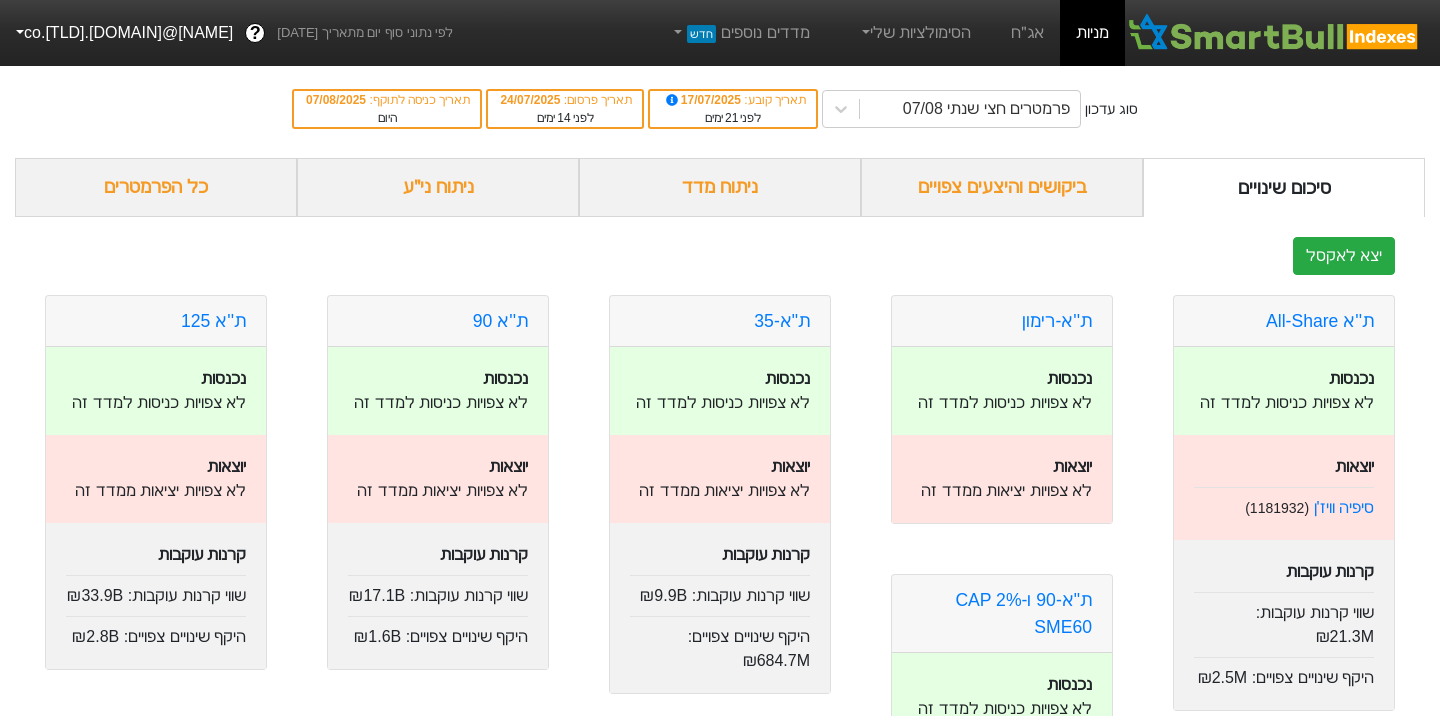 click on "[NAME]@[DOMAIN].co.[TLD]" at bounding box center [122, 33] 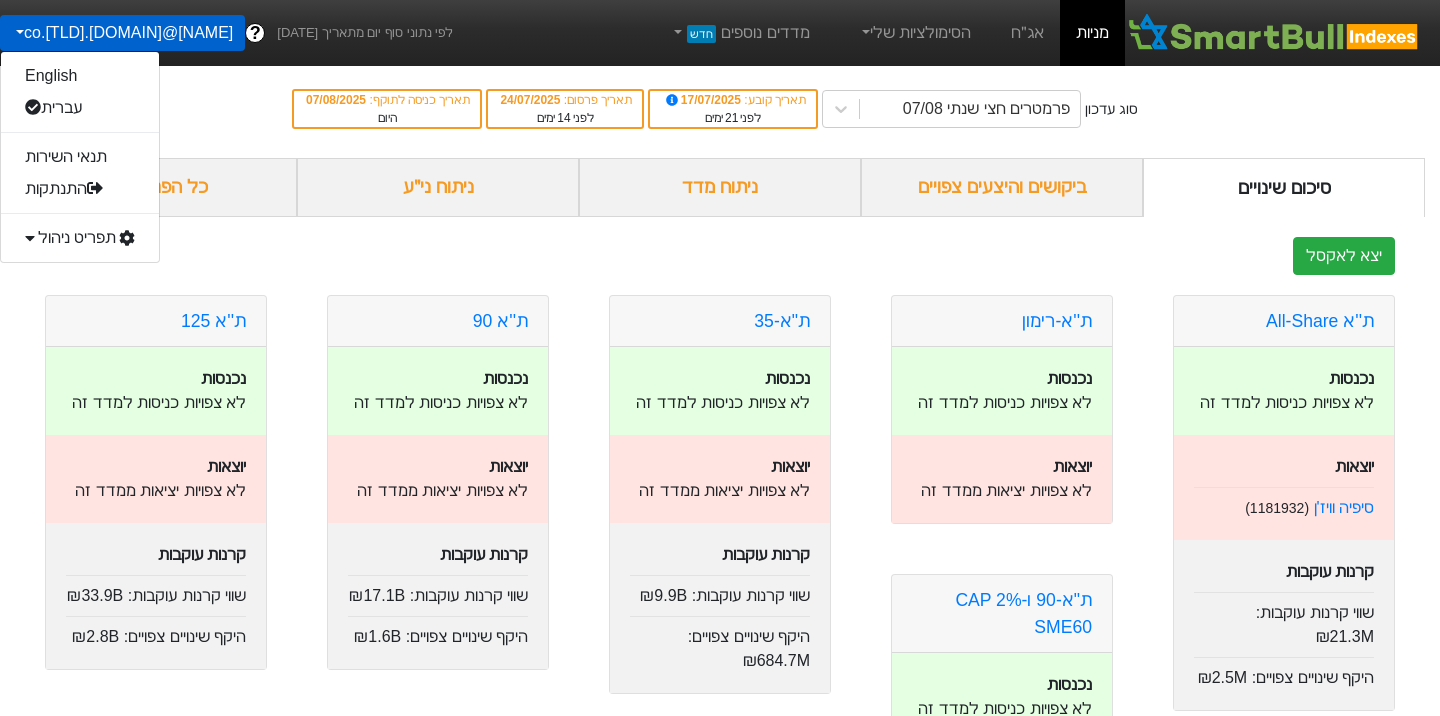 click on "תפריט ניהול" at bounding box center (80, 238) 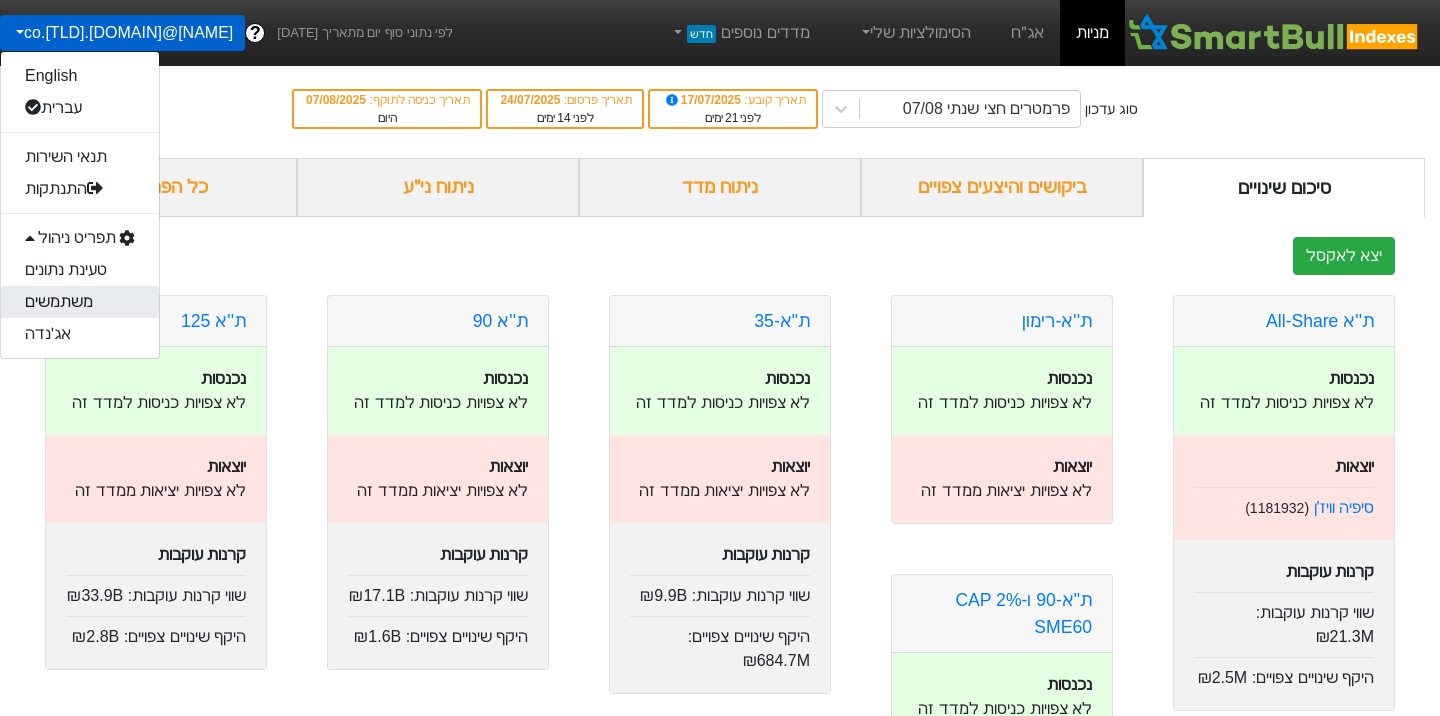 click on "משתמשים" at bounding box center [80, 302] 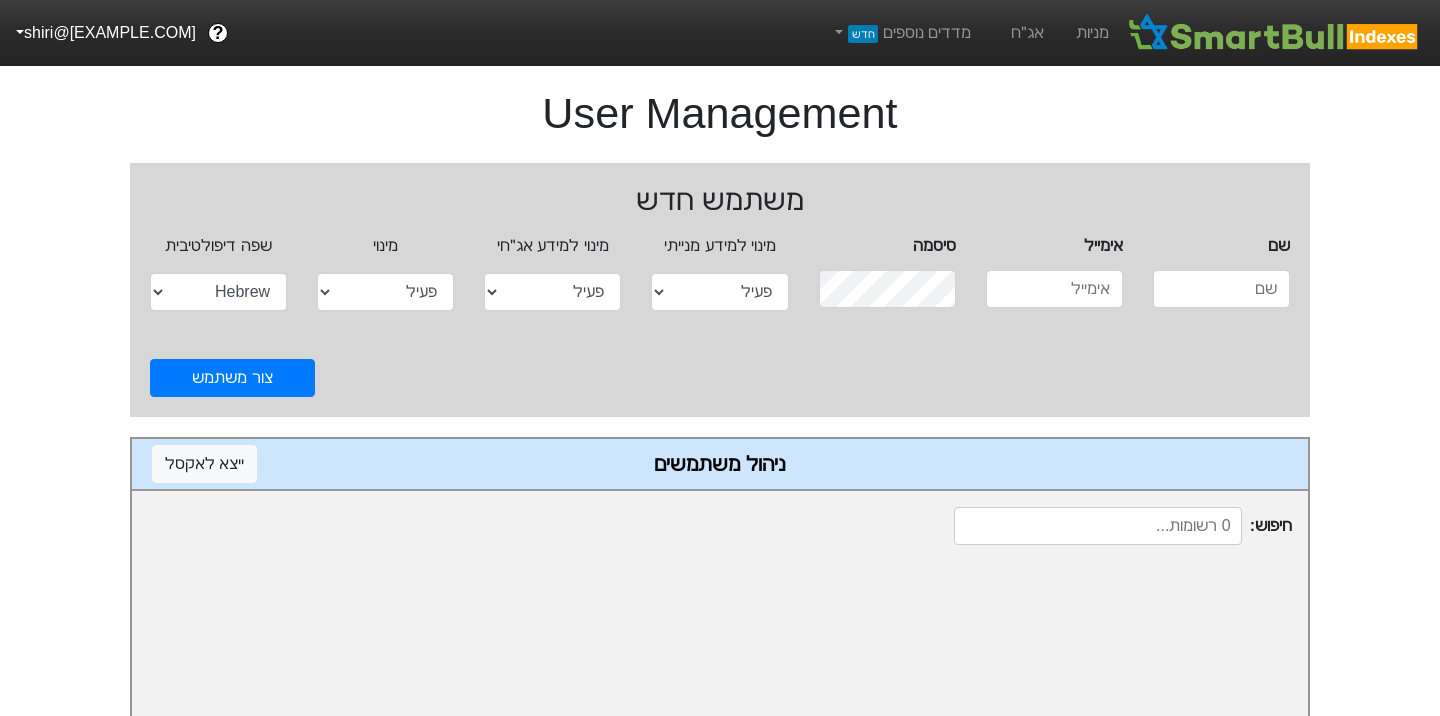 select on "active" 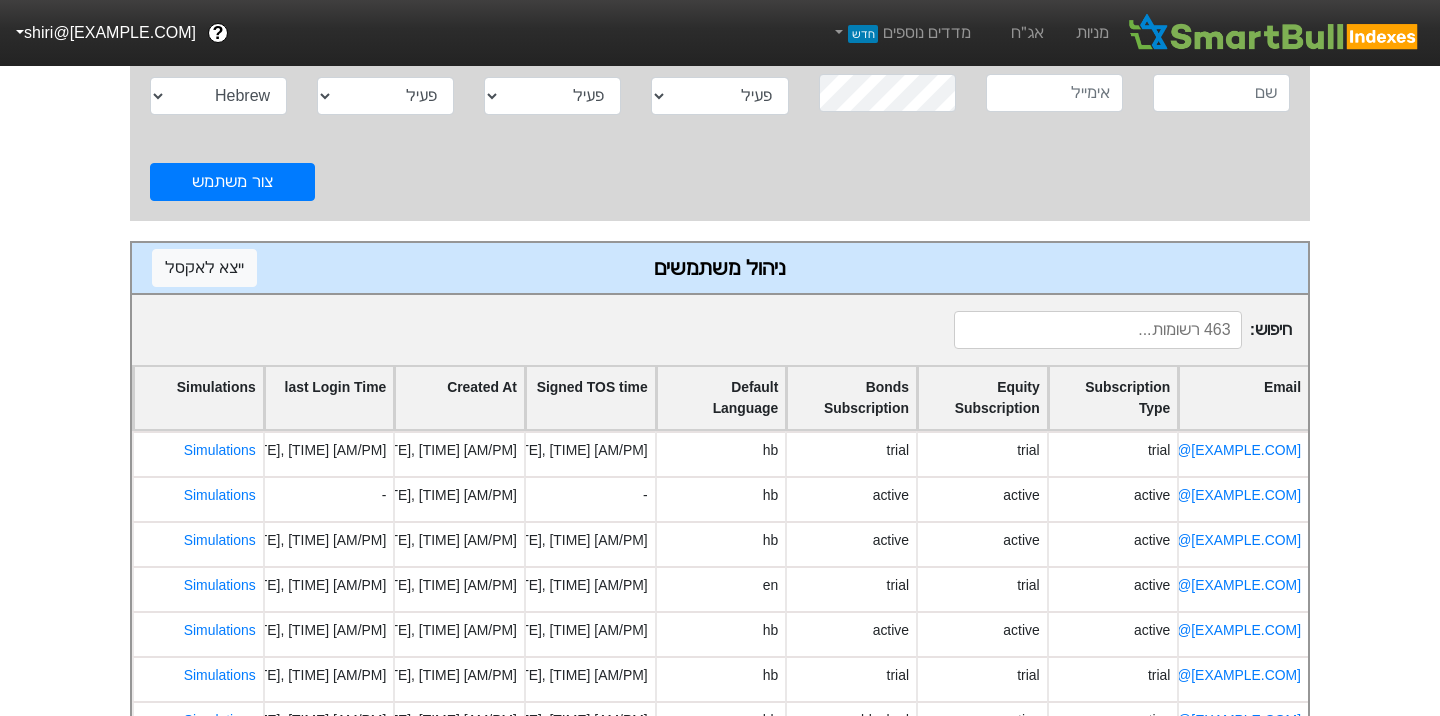 scroll, scrollTop: 206, scrollLeft: 0, axis: vertical 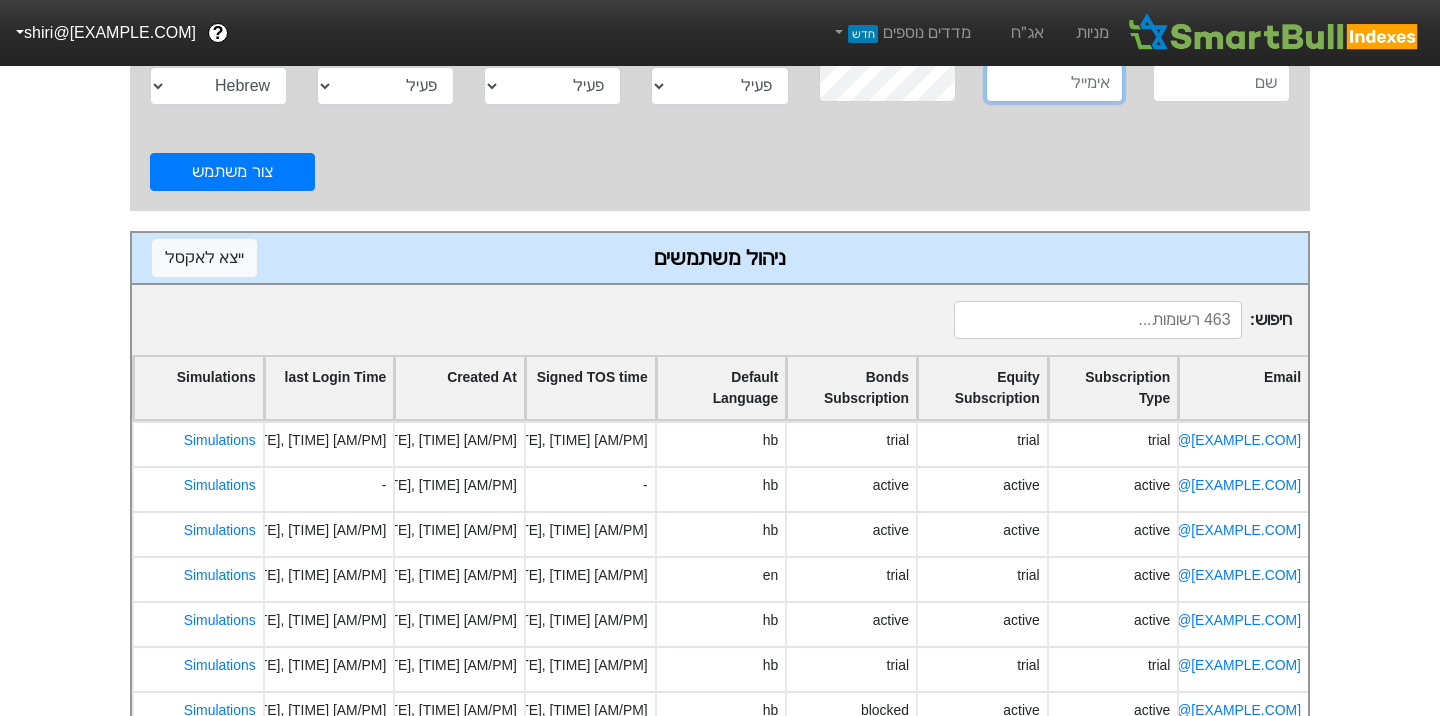 type on "shiri@[EXAMPLE.COM]" 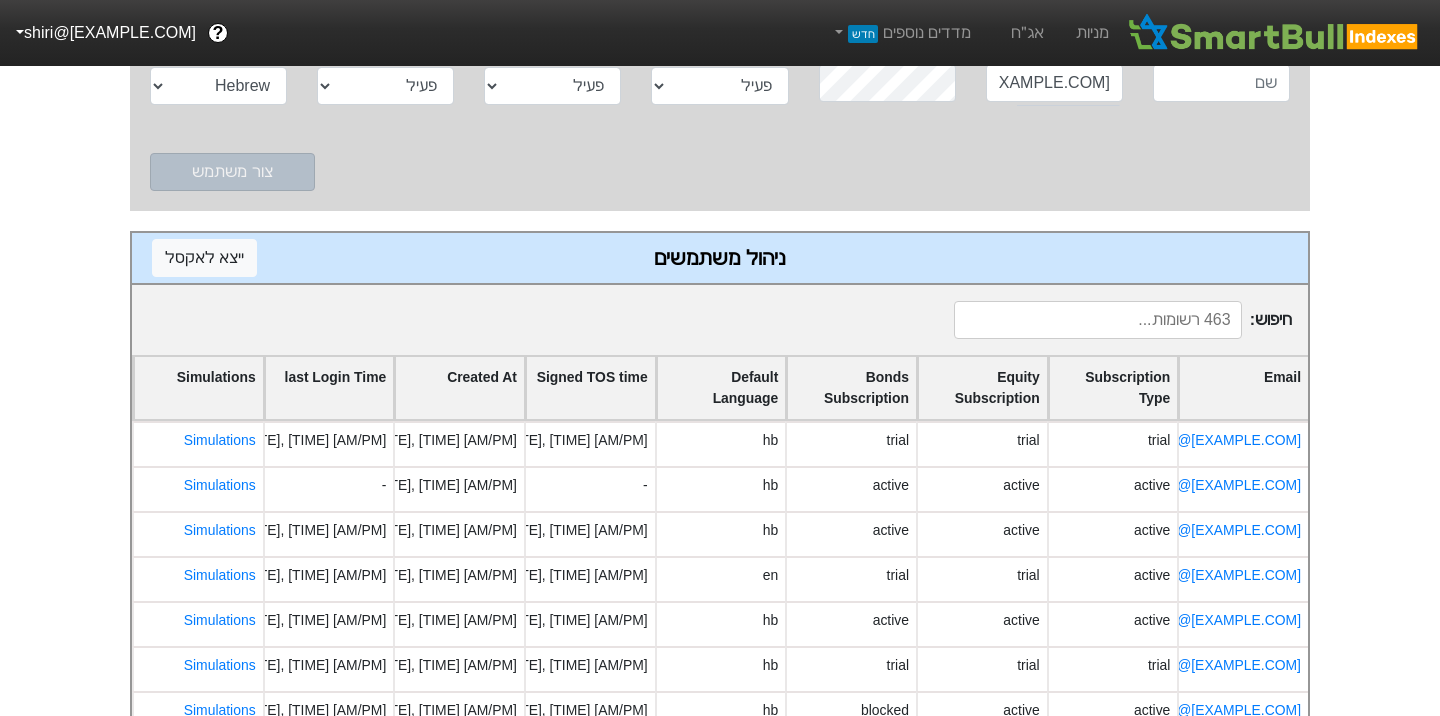 click at bounding box center (1098, 320) 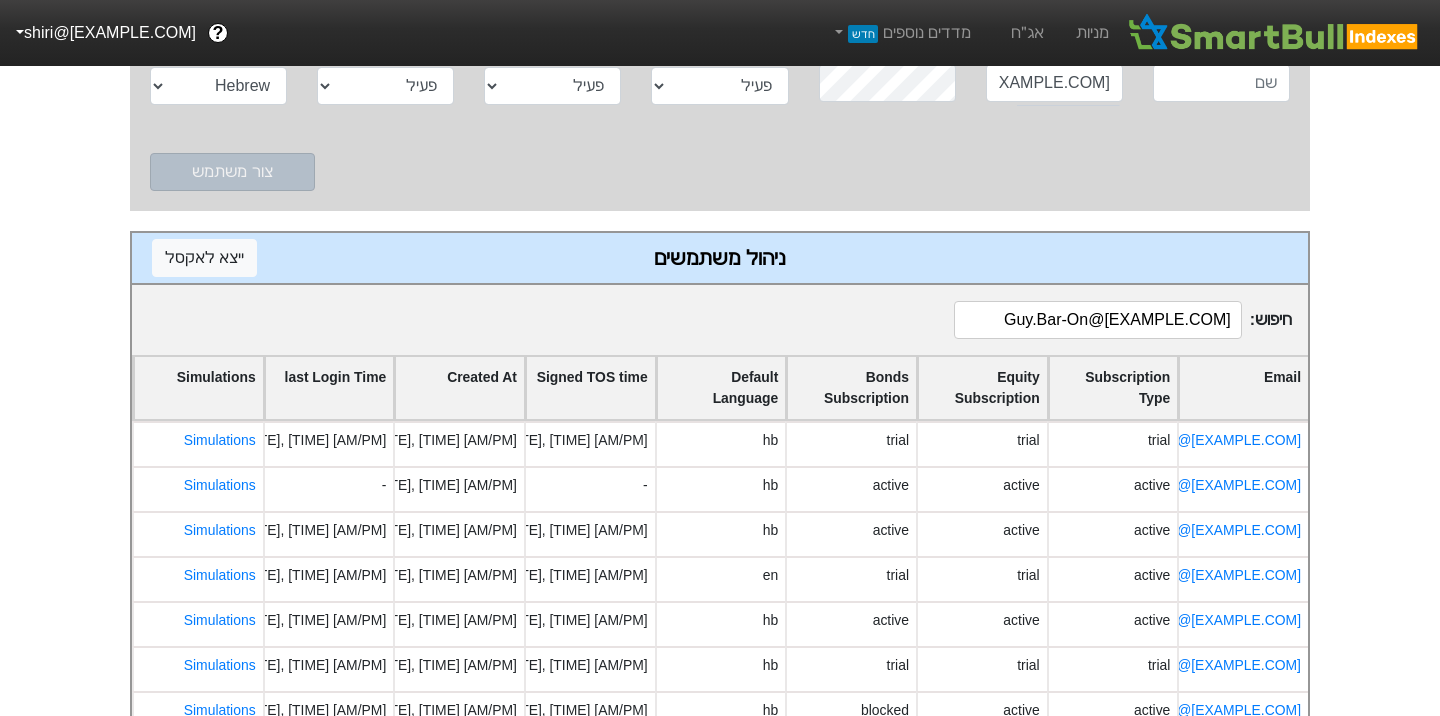 scroll, scrollTop: 0, scrollLeft: 0, axis: both 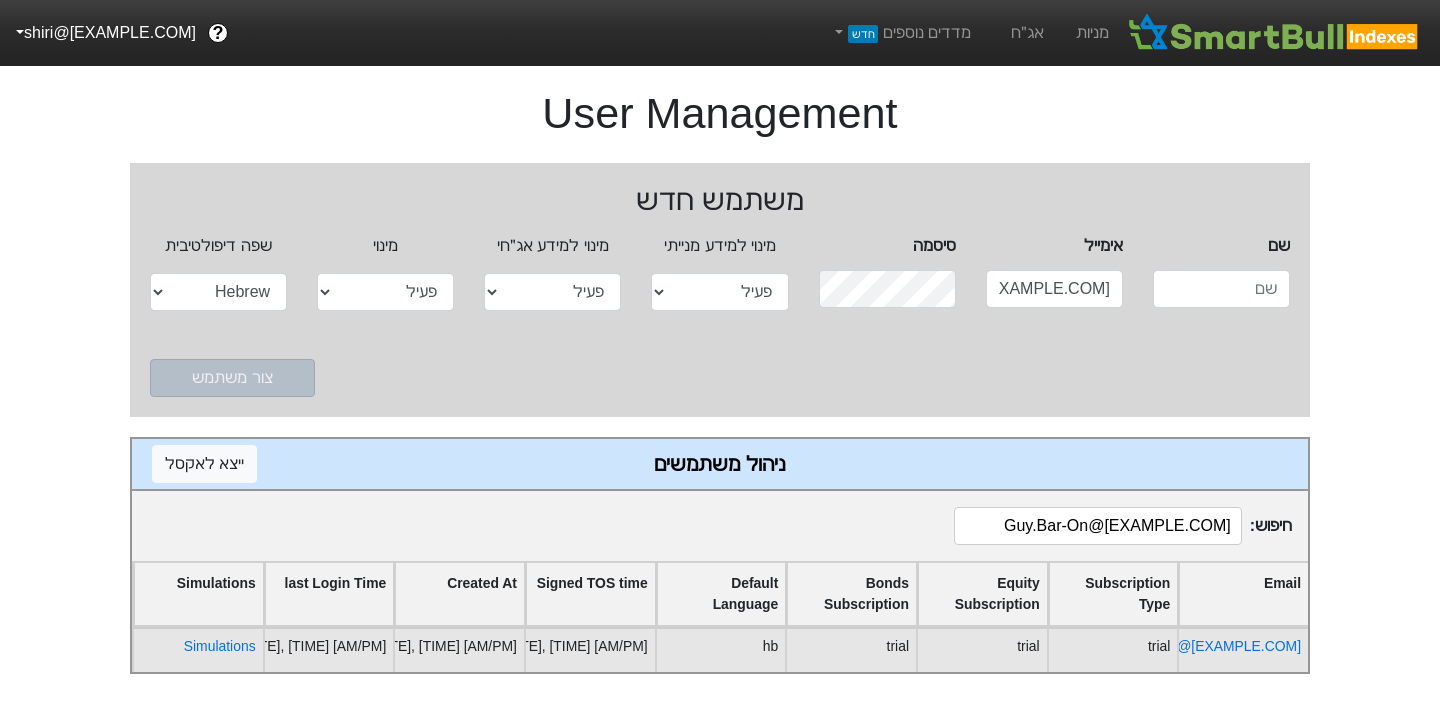 type on "Guy.Bar-On@[EXAMPLE.COM]" 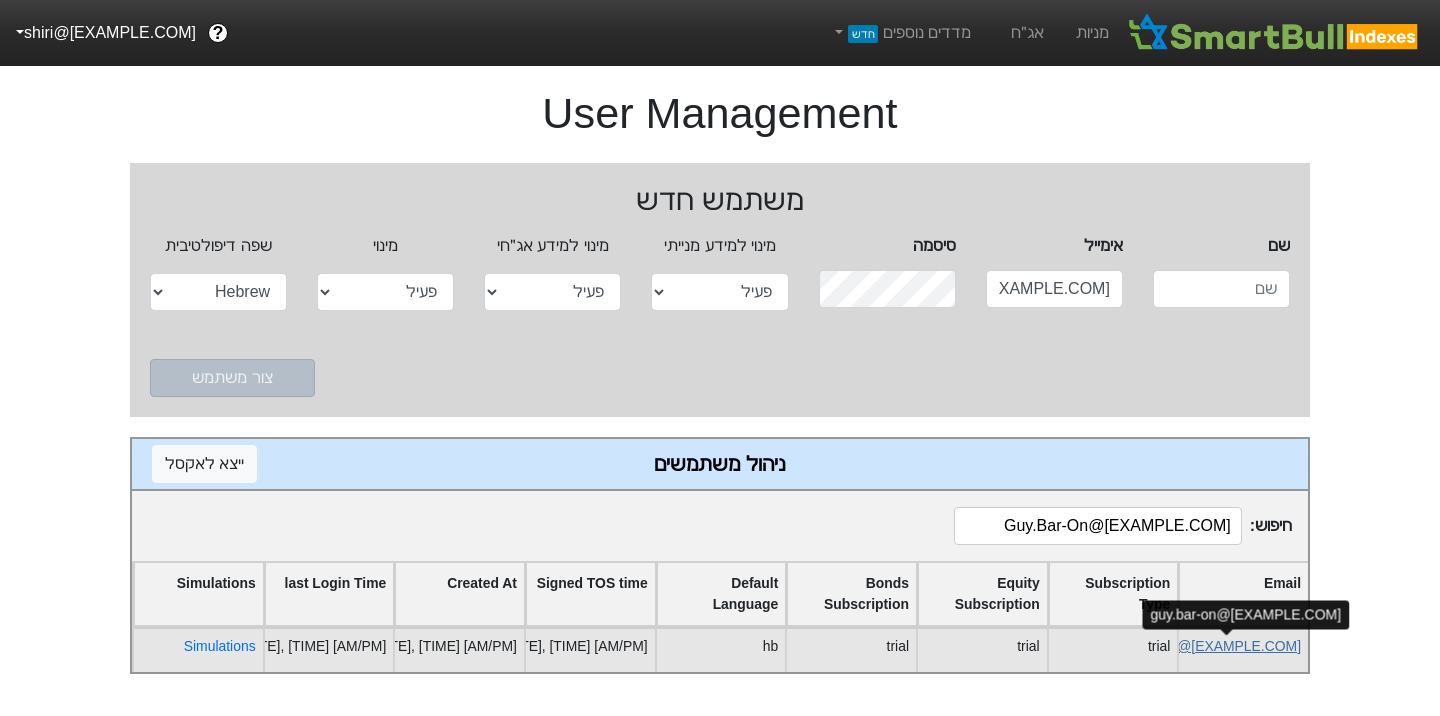 click on "guy.bar-on@[EXAMPLE.COM]" at bounding box center (1206, 646) 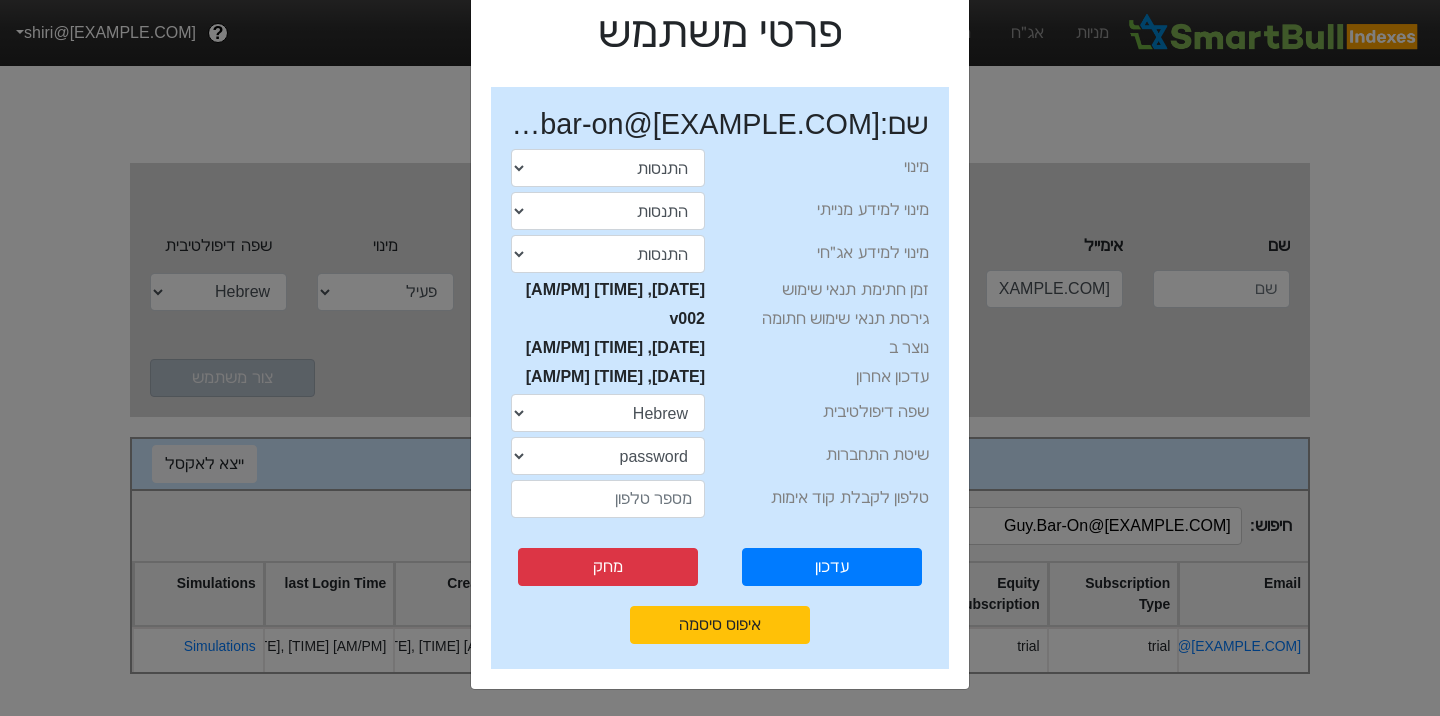 scroll, scrollTop: 60, scrollLeft: 0, axis: vertical 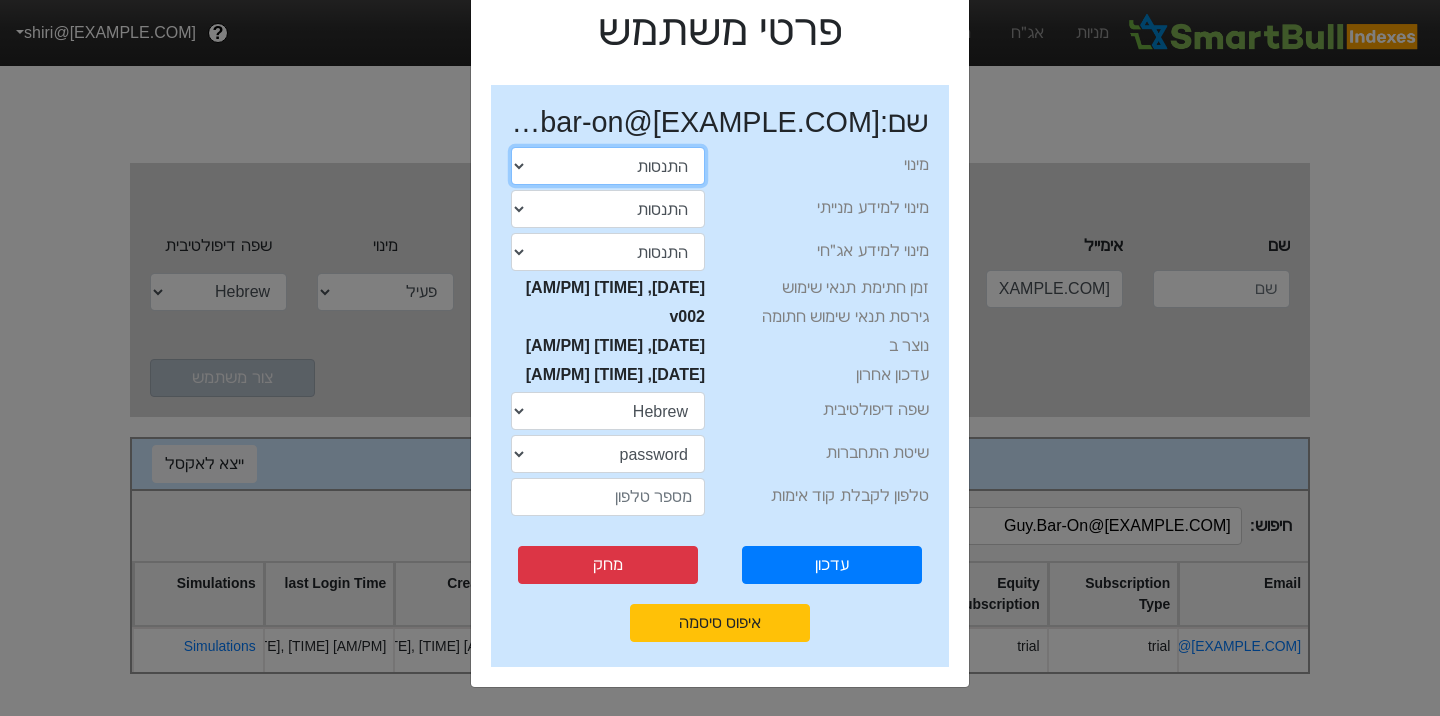 click on "התנסות פעיל חסום" at bounding box center (608, 166) 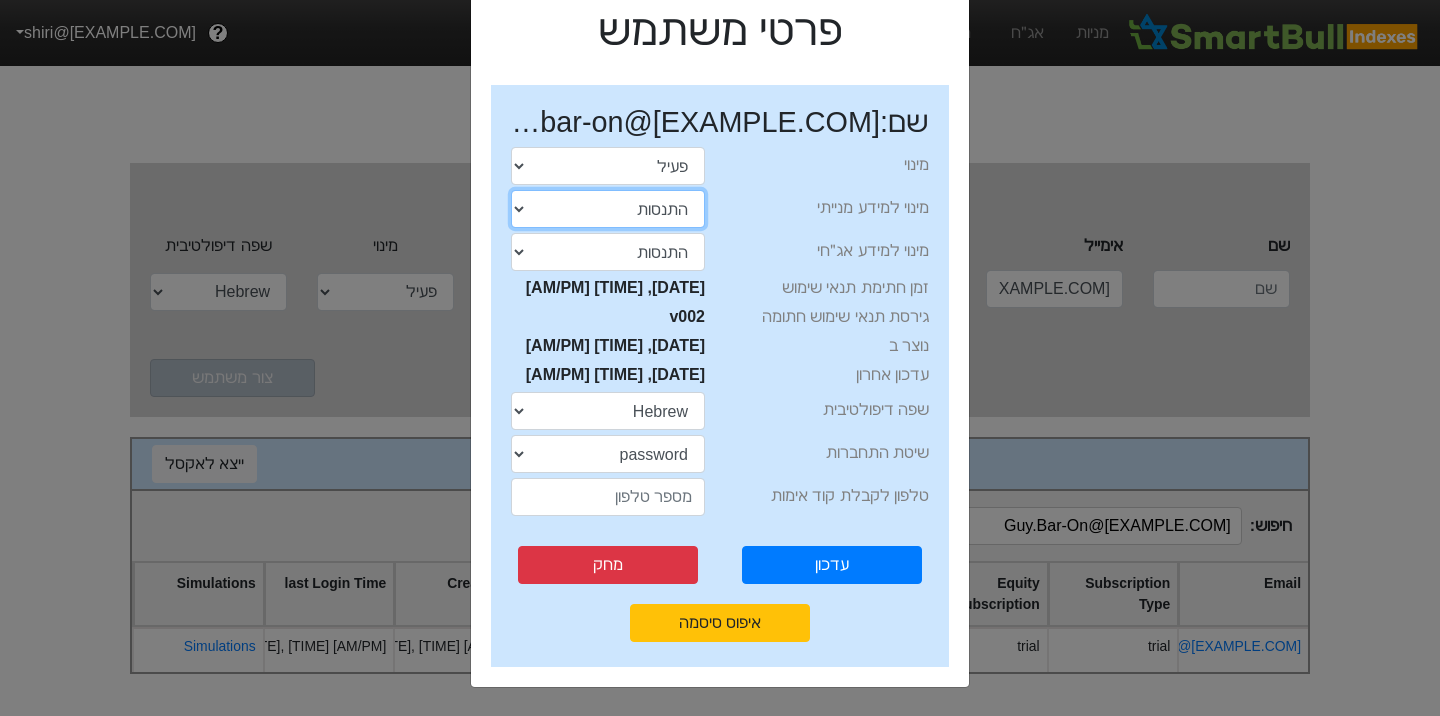 click on "התנסות פעיל חסום" at bounding box center (608, 209) 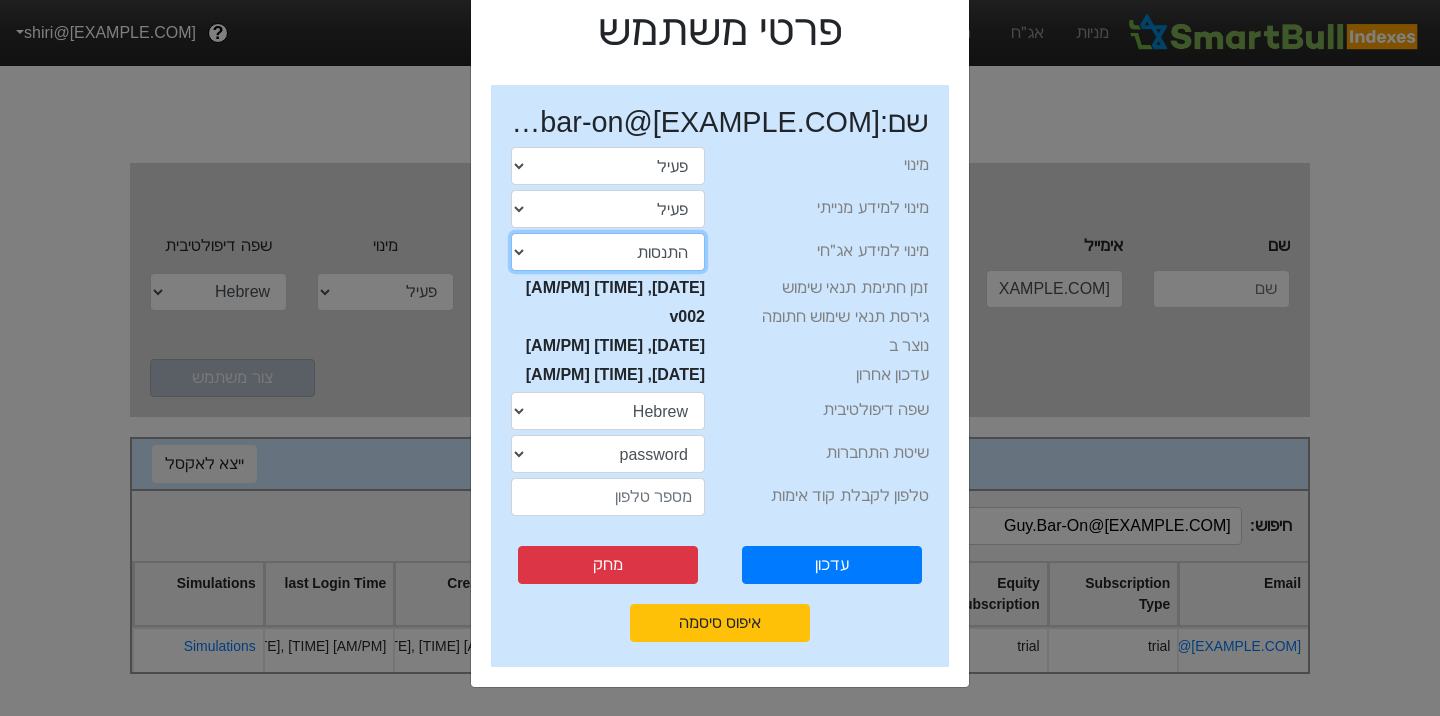 click on "התנסות פעיל חסום" at bounding box center (608, 252) 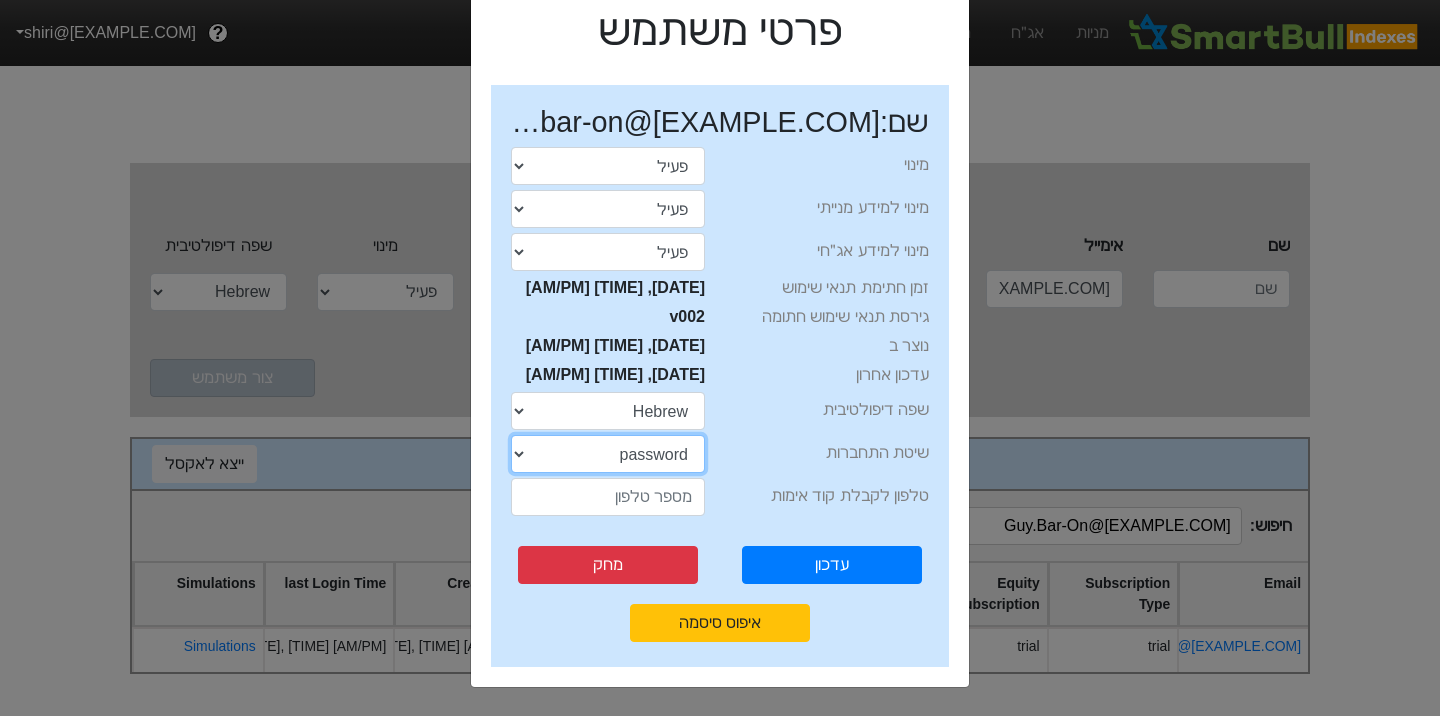 click on "sms password" at bounding box center [608, 454] 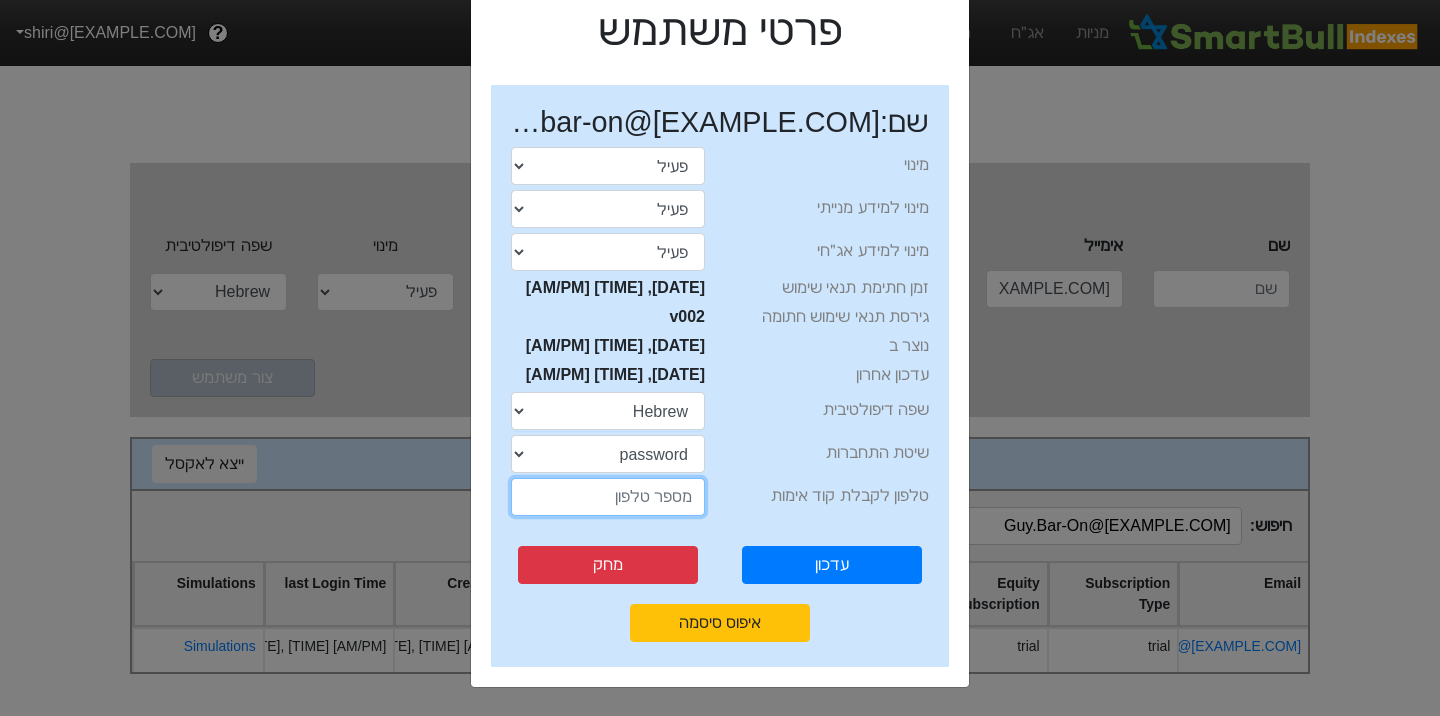 click at bounding box center [608, 497] 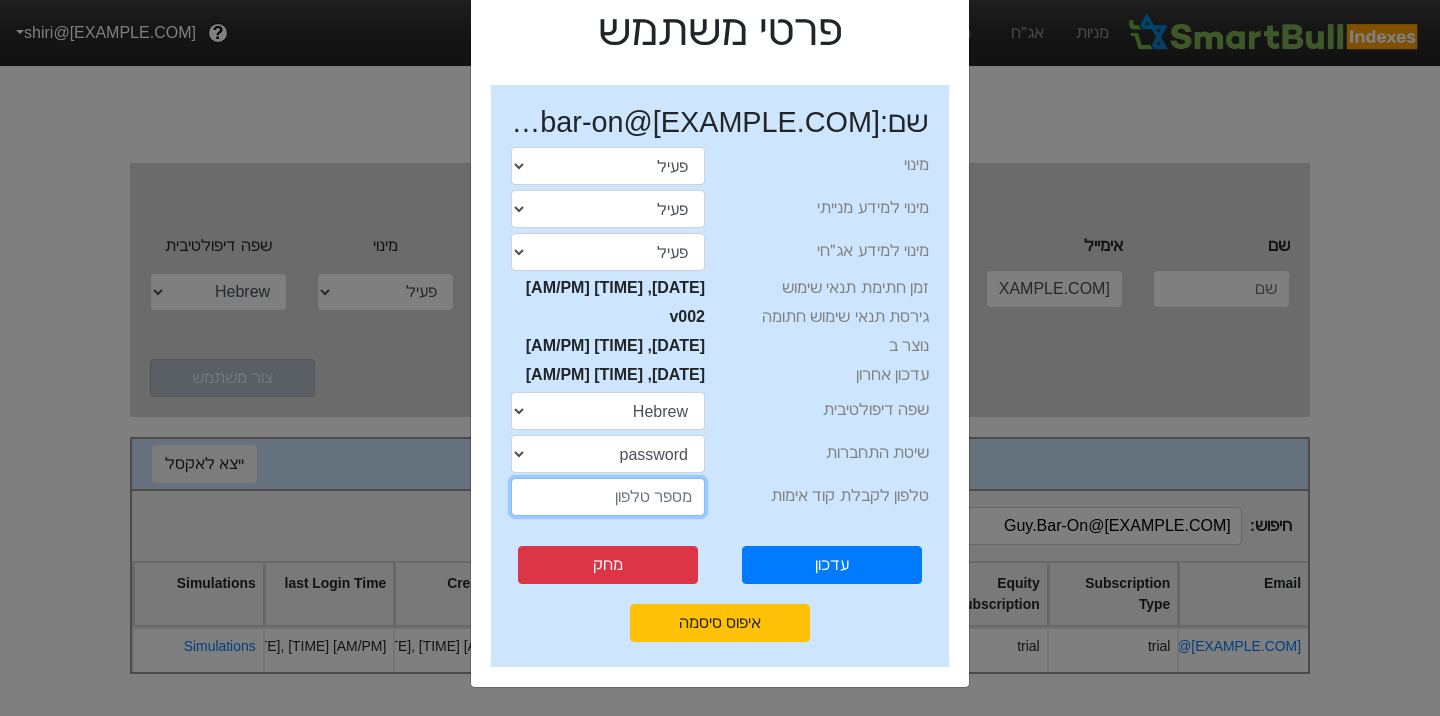 paste on "[PHONE]" 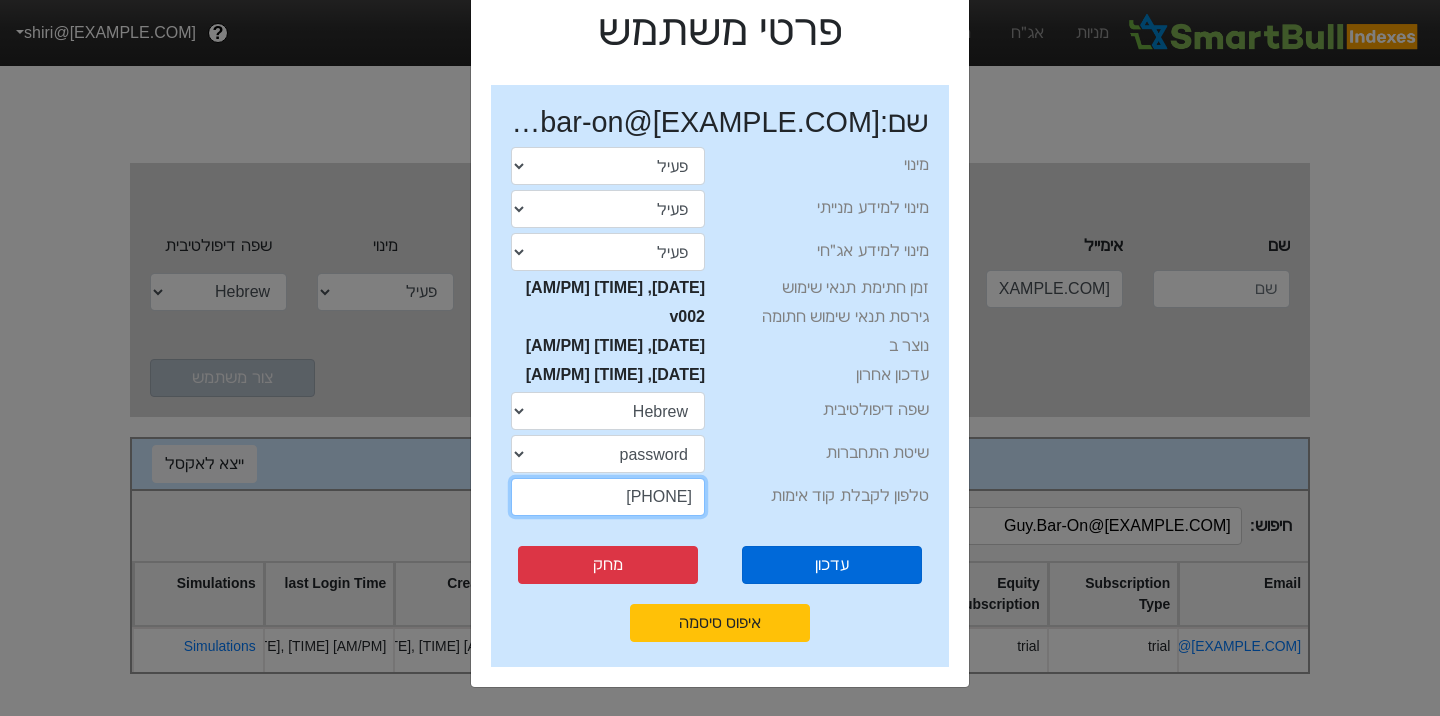type on "[PHONE]" 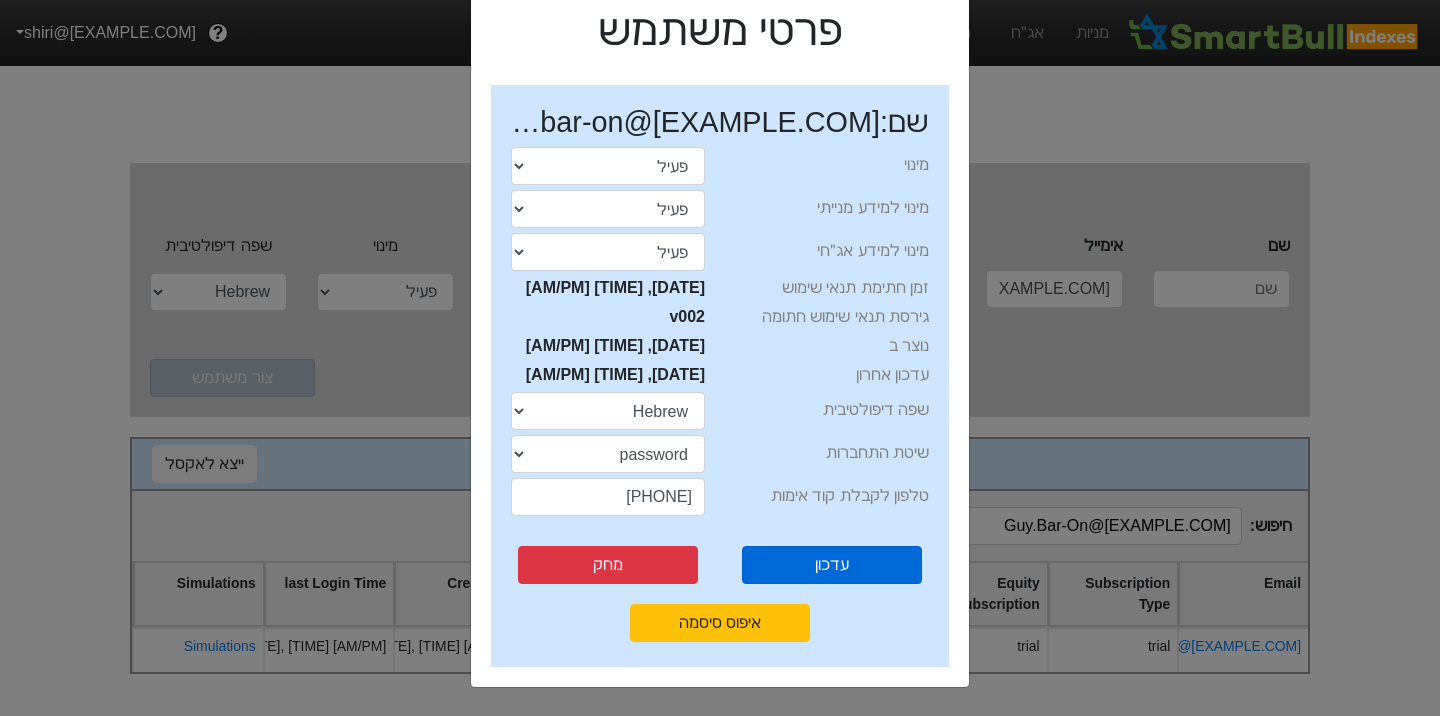 click on "עדכון" at bounding box center [831, 565] 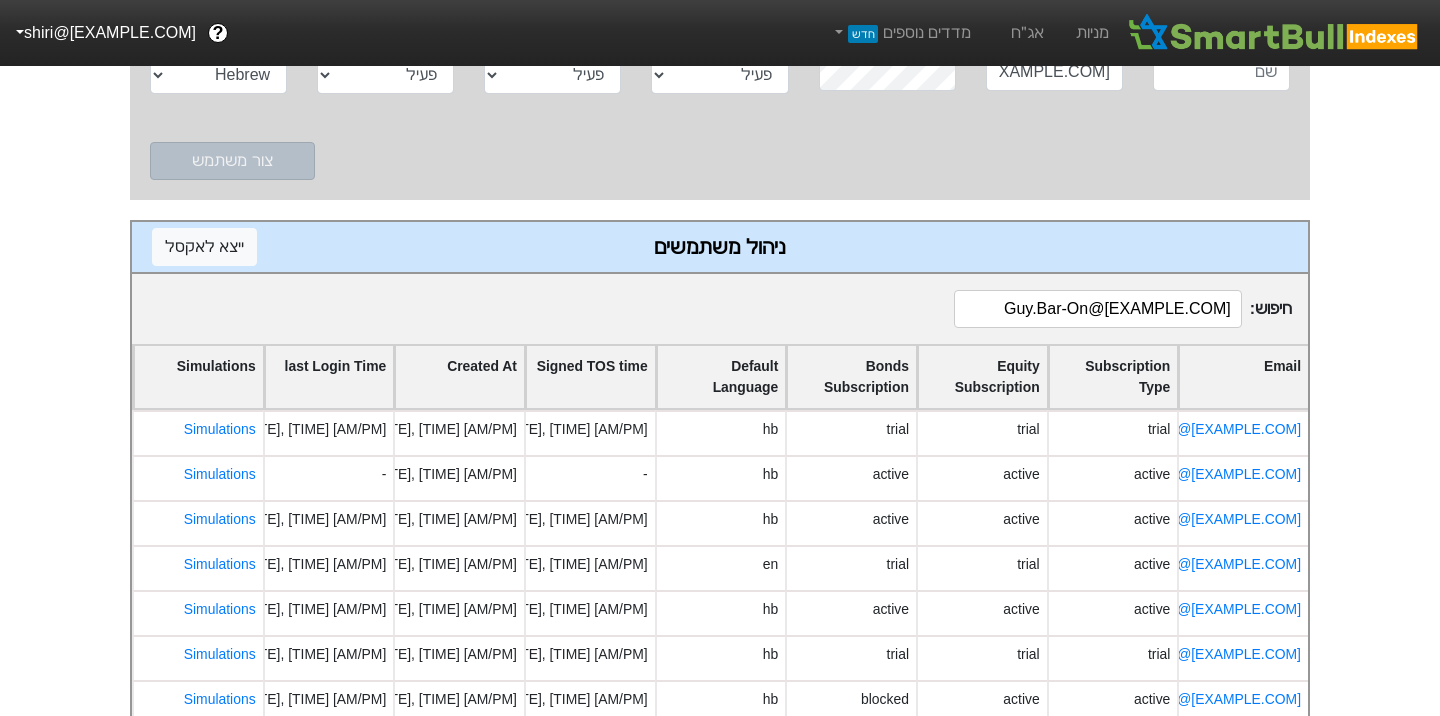 scroll, scrollTop: 222, scrollLeft: 0, axis: vertical 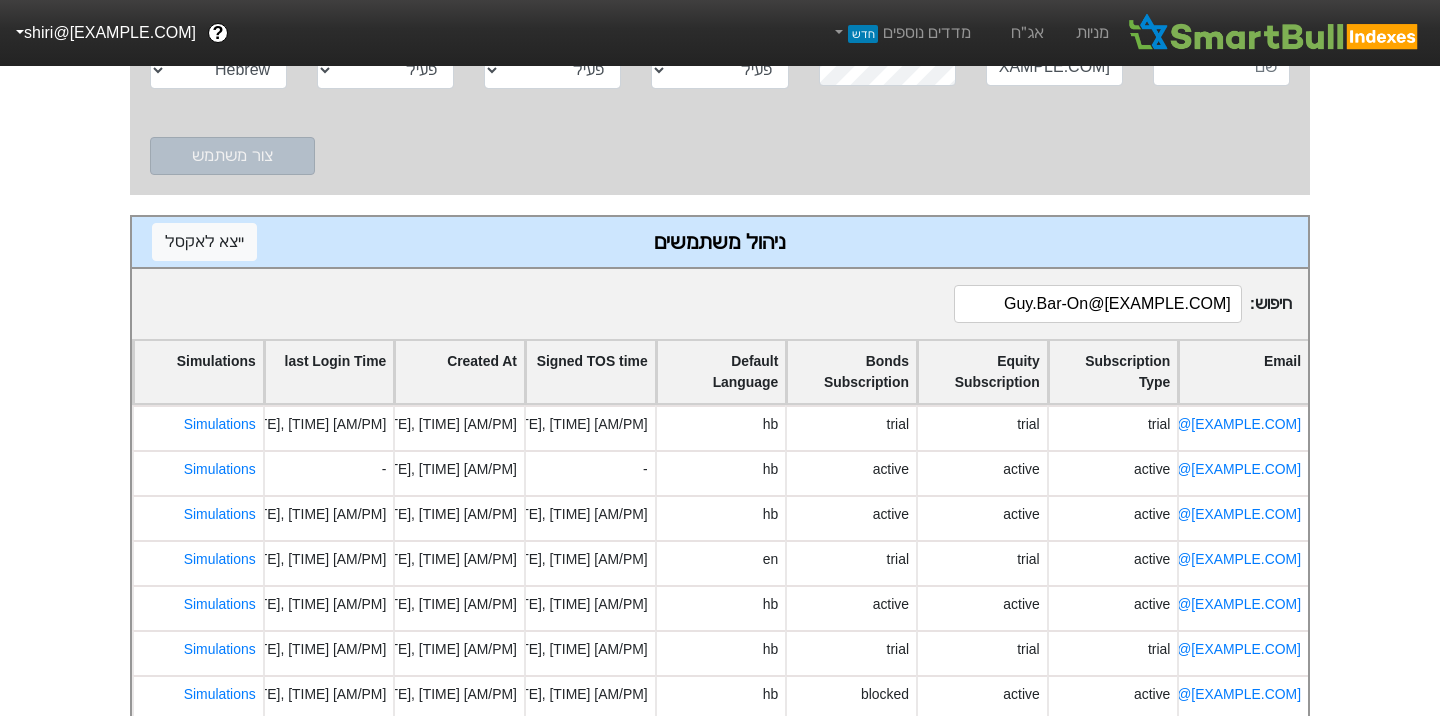 click on "Guy.Bar-On@[EXAMPLE.COM]" at bounding box center (1098, 304) 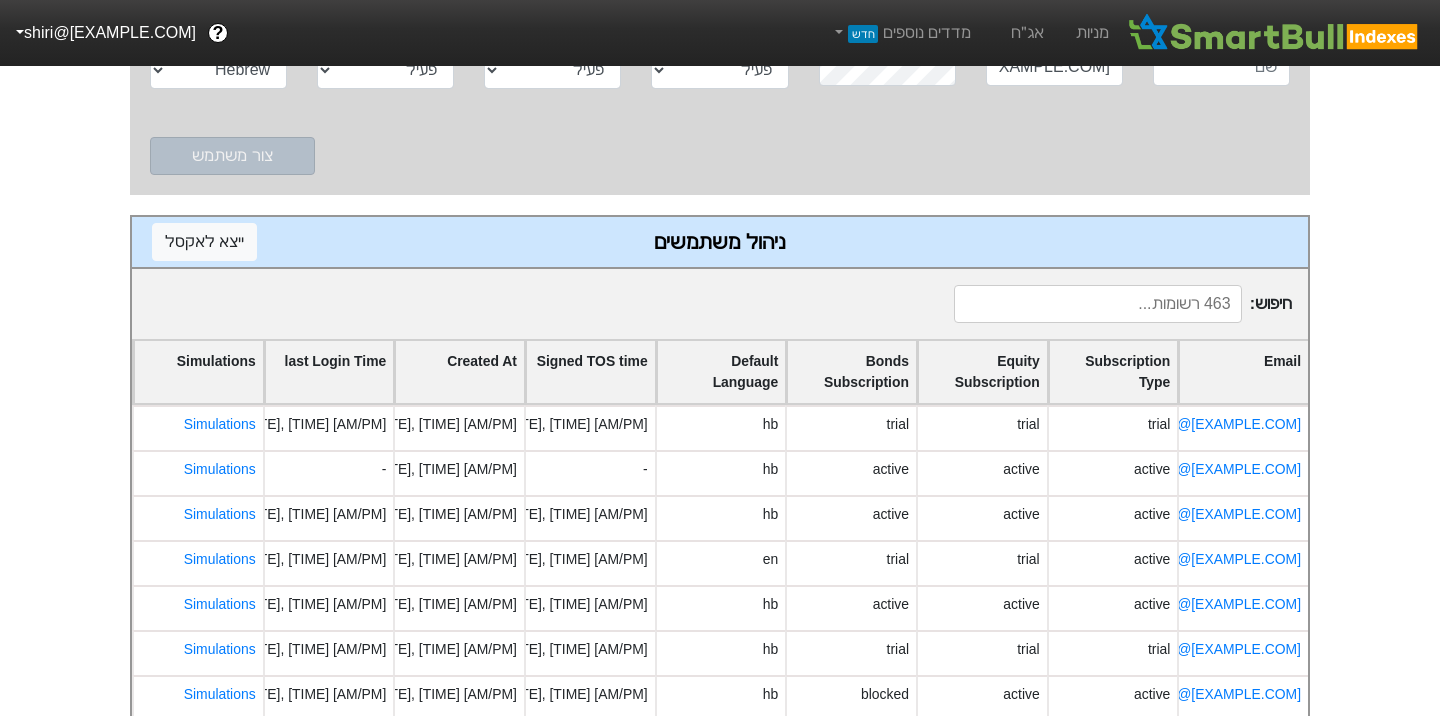 paste on "Guy.Bar-On@[EXAMPLE.COM]" 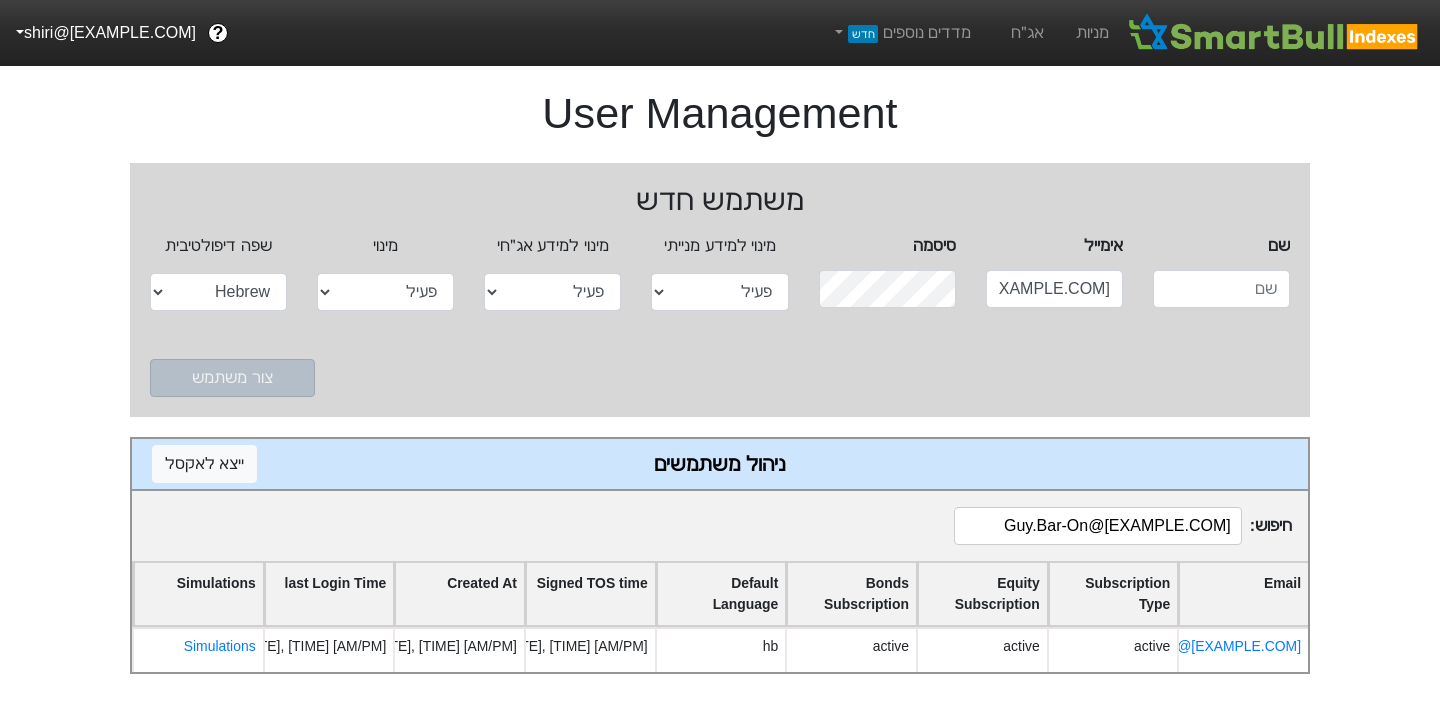 scroll, scrollTop: 0, scrollLeft: 0, axis: both 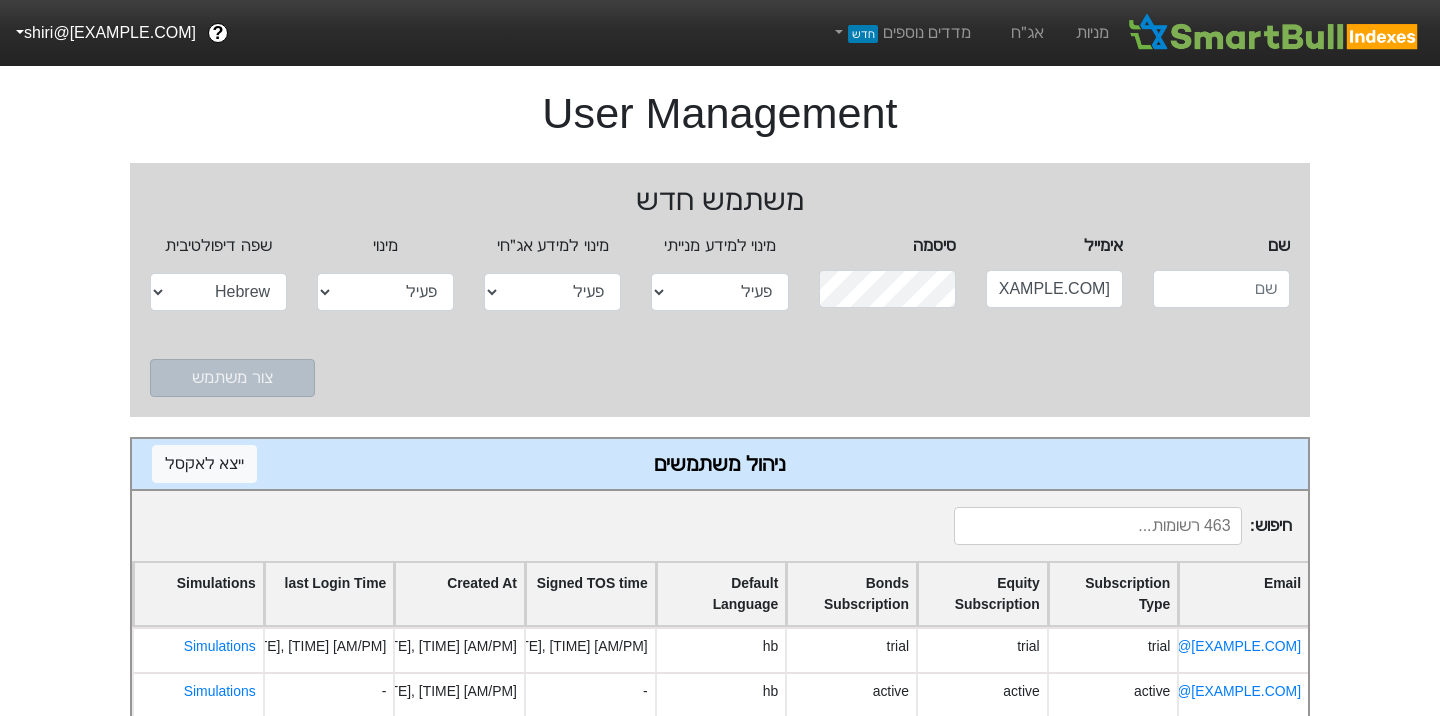 click at bounding box center (1098, 526) 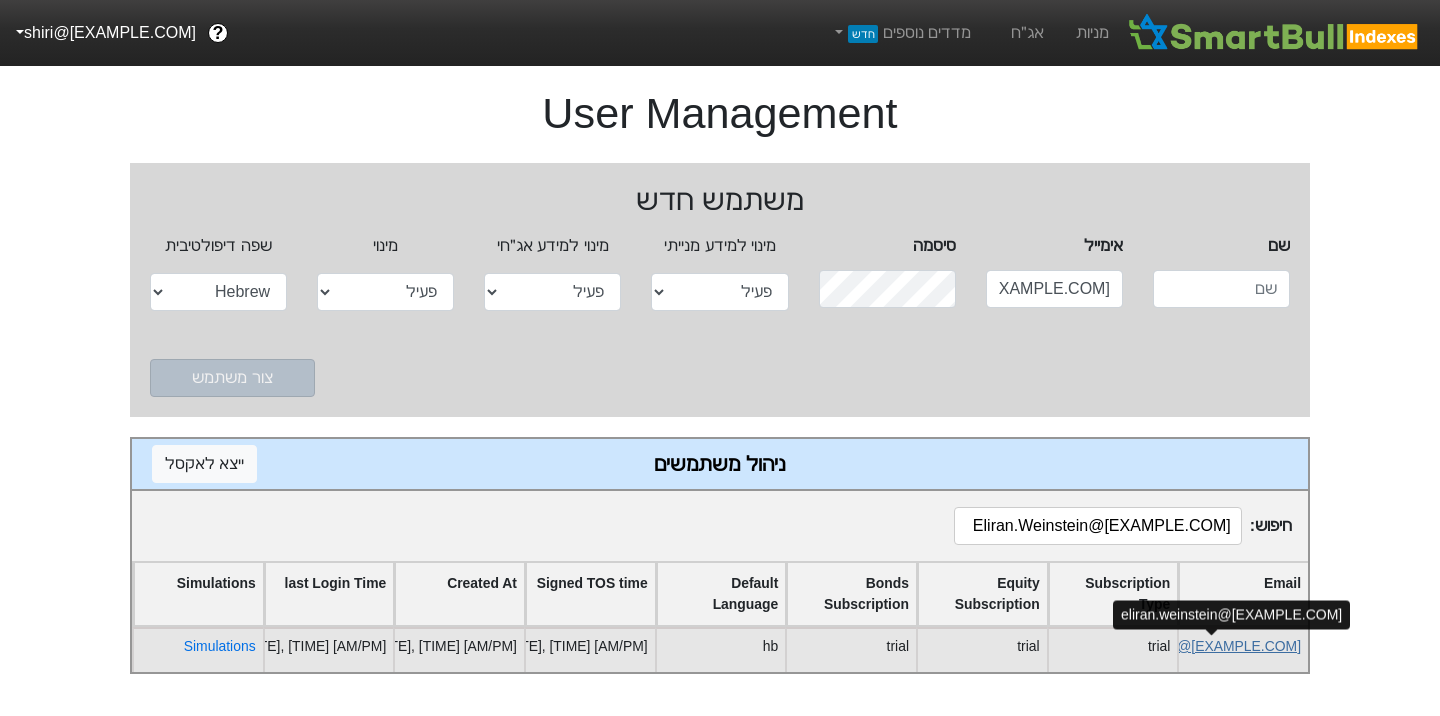 type on "Eliran.Weinstein@[EXAMPLE.COM]" 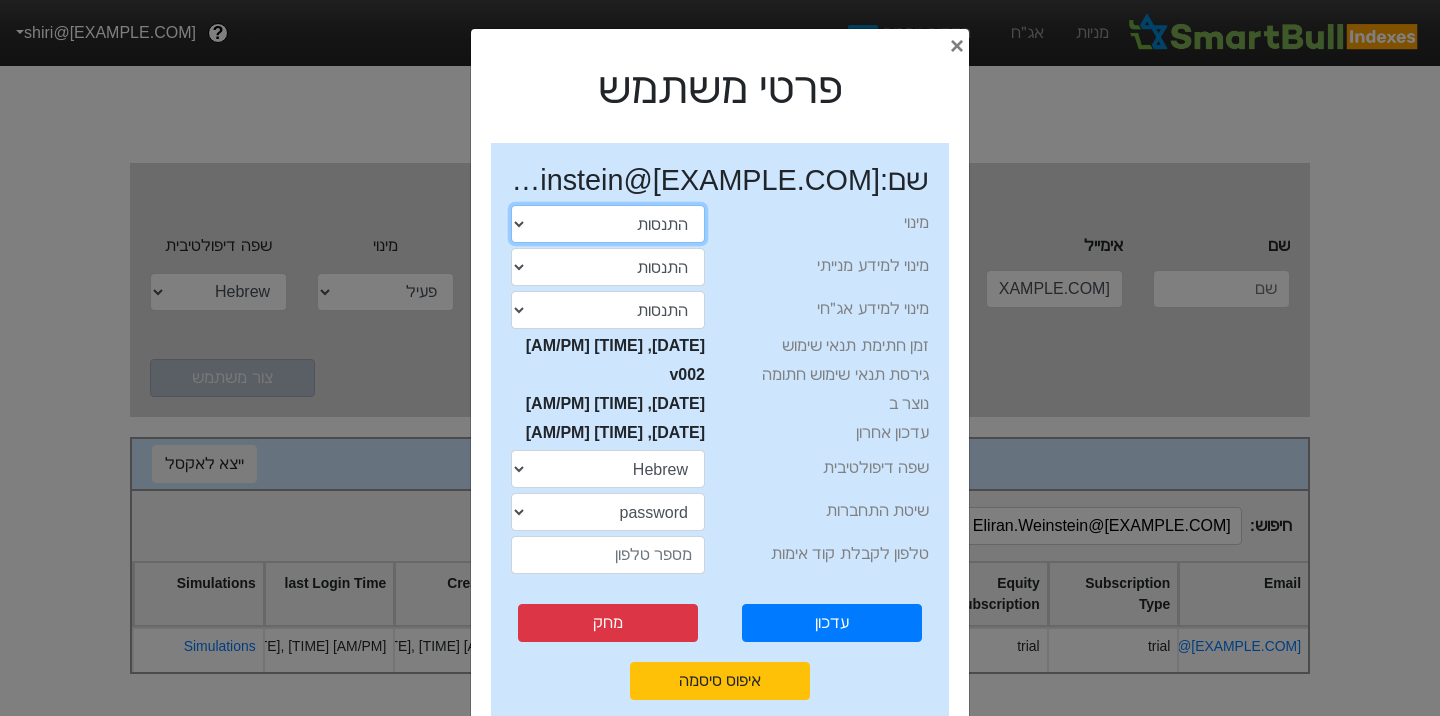 click on "התנסות פעיל חסום" at bounding box center [608, 224] 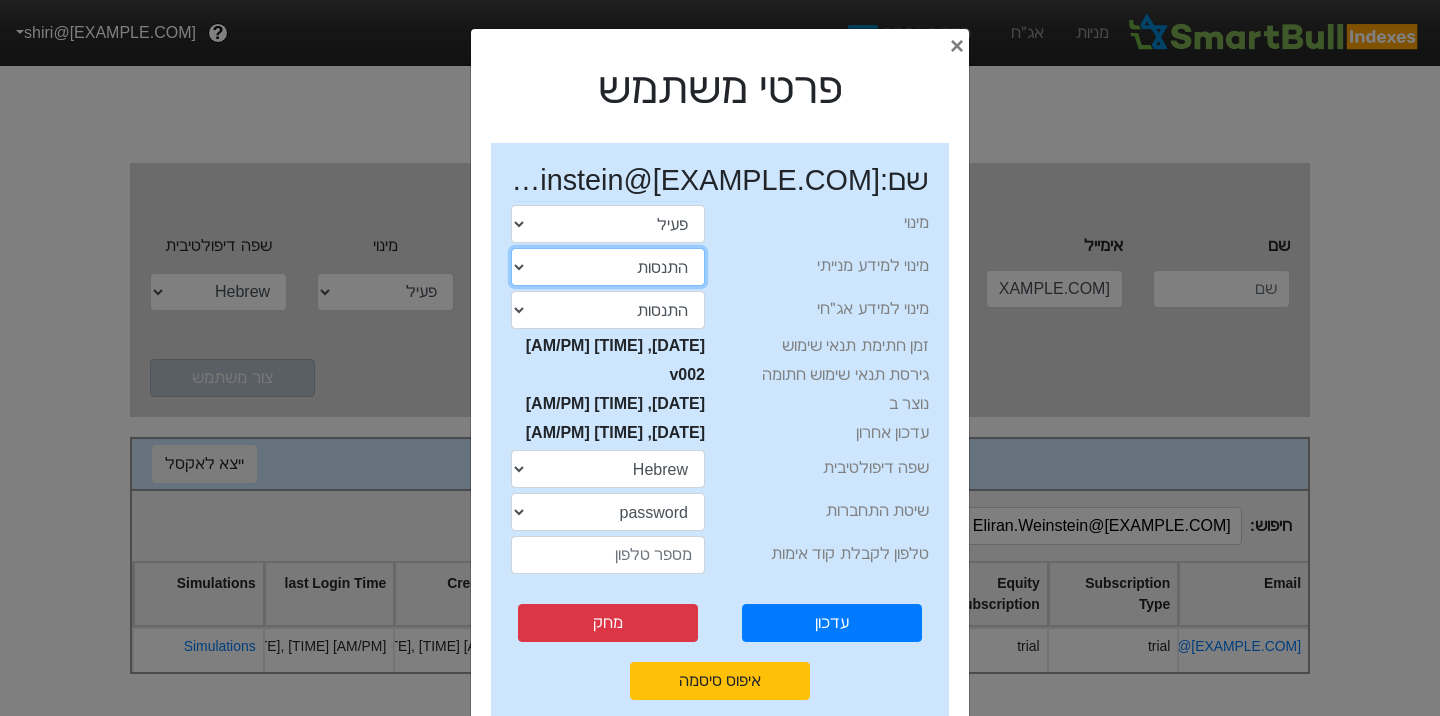 click on "התנסות פעיל חסום" at bounding box center [608, 267] 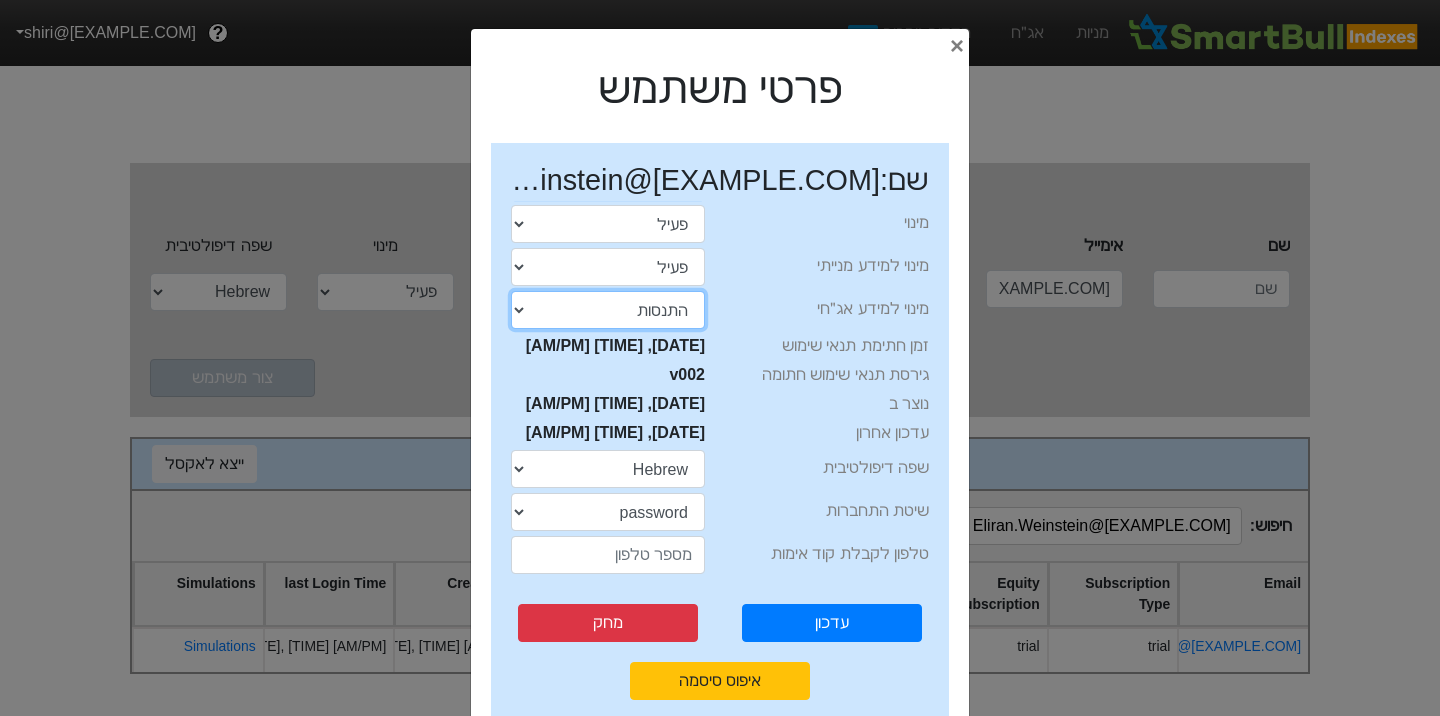 drag, startPoint x: 659, startPoint y: 273, endPoint x: 660, endPoint y: 301, distance: 28.01785 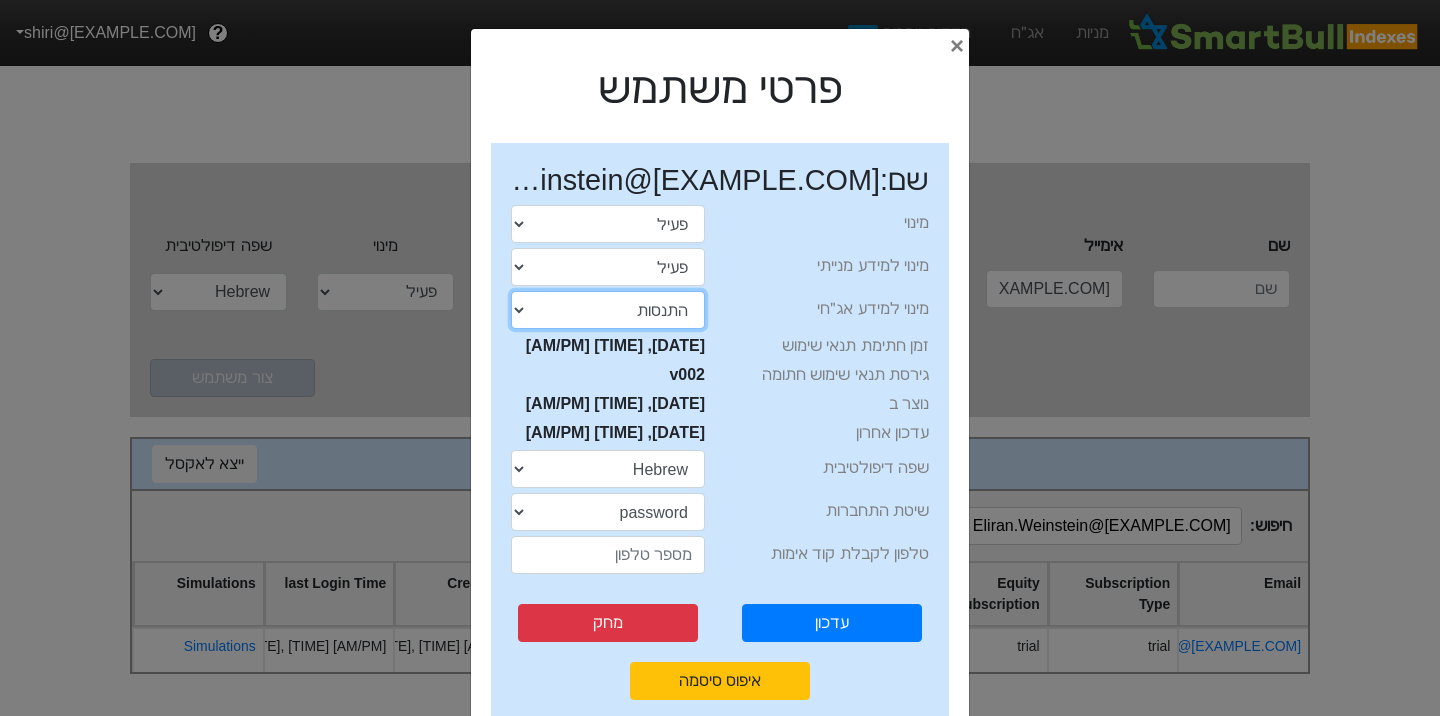 click on "התנסות פעיל חסום" at bounding box center (608, 310) 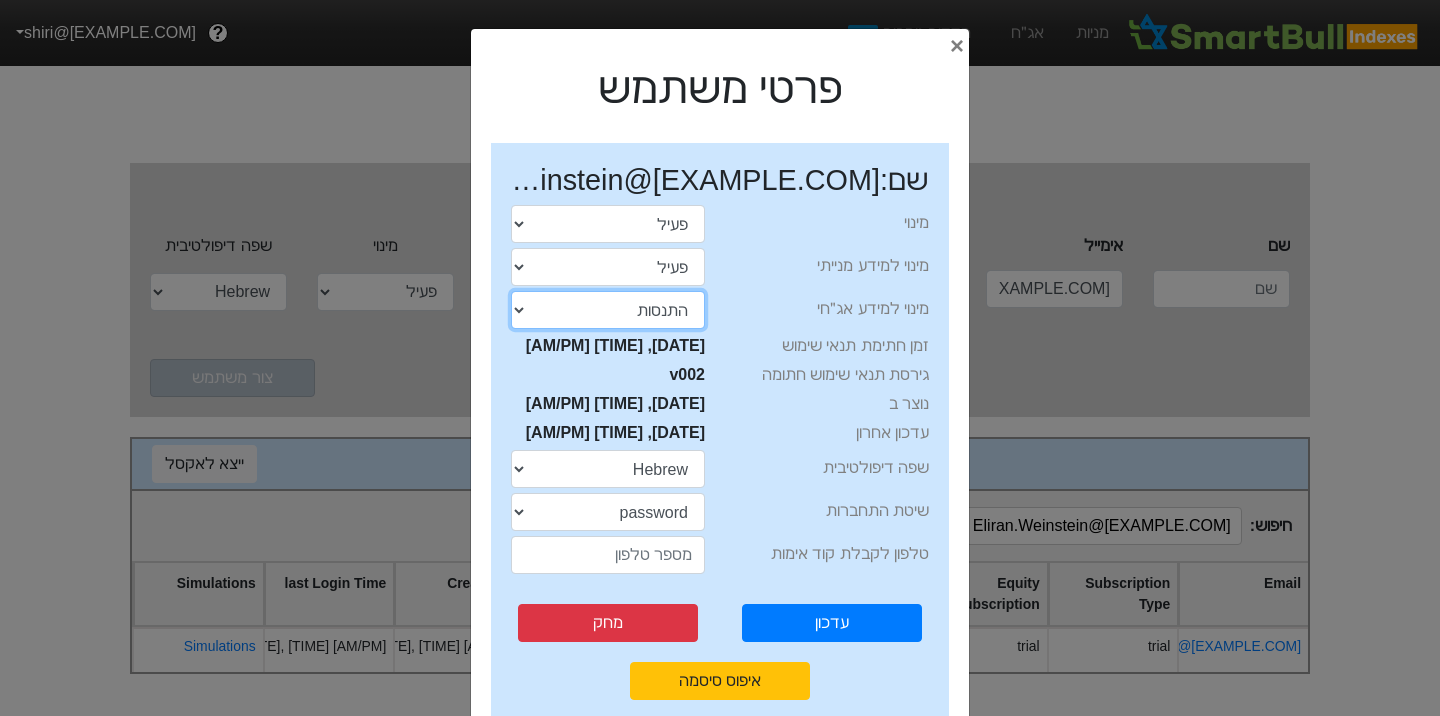 select on "active" 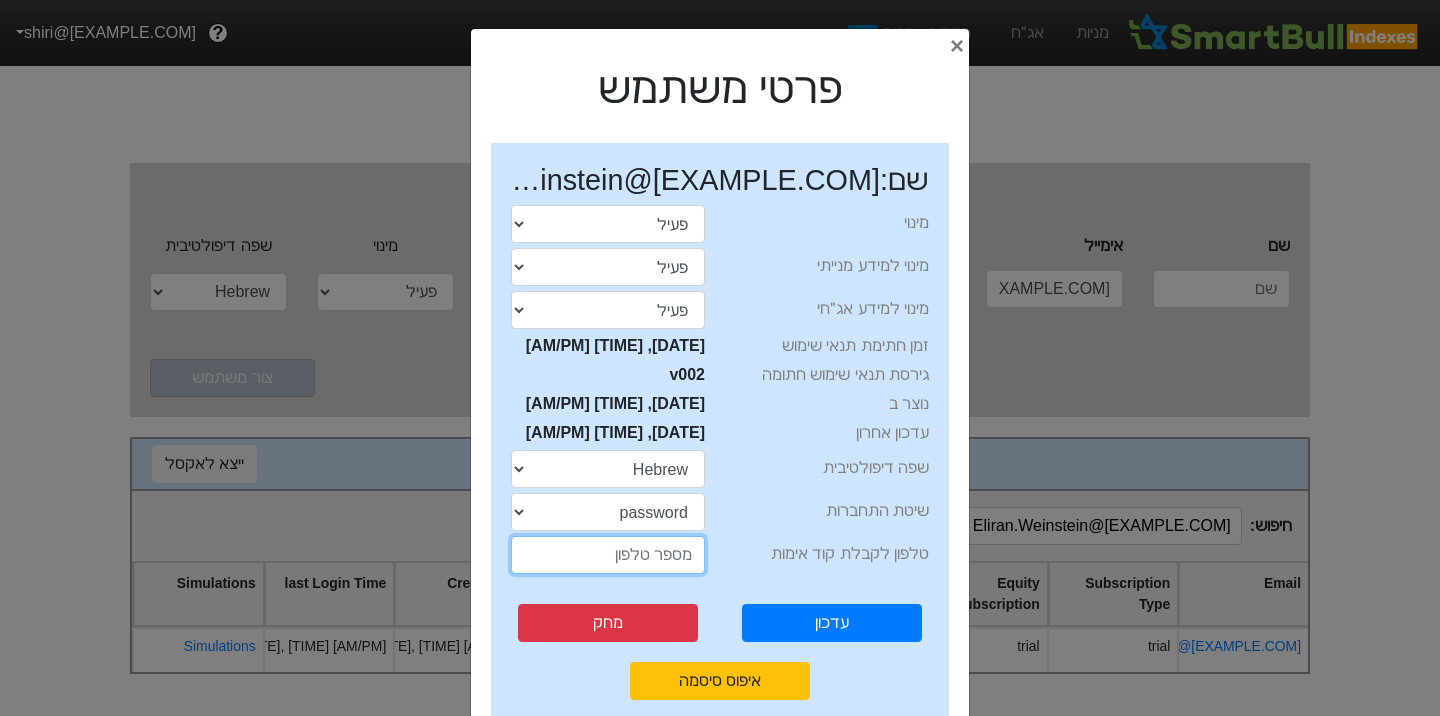 click at bounding box center (608, 555) 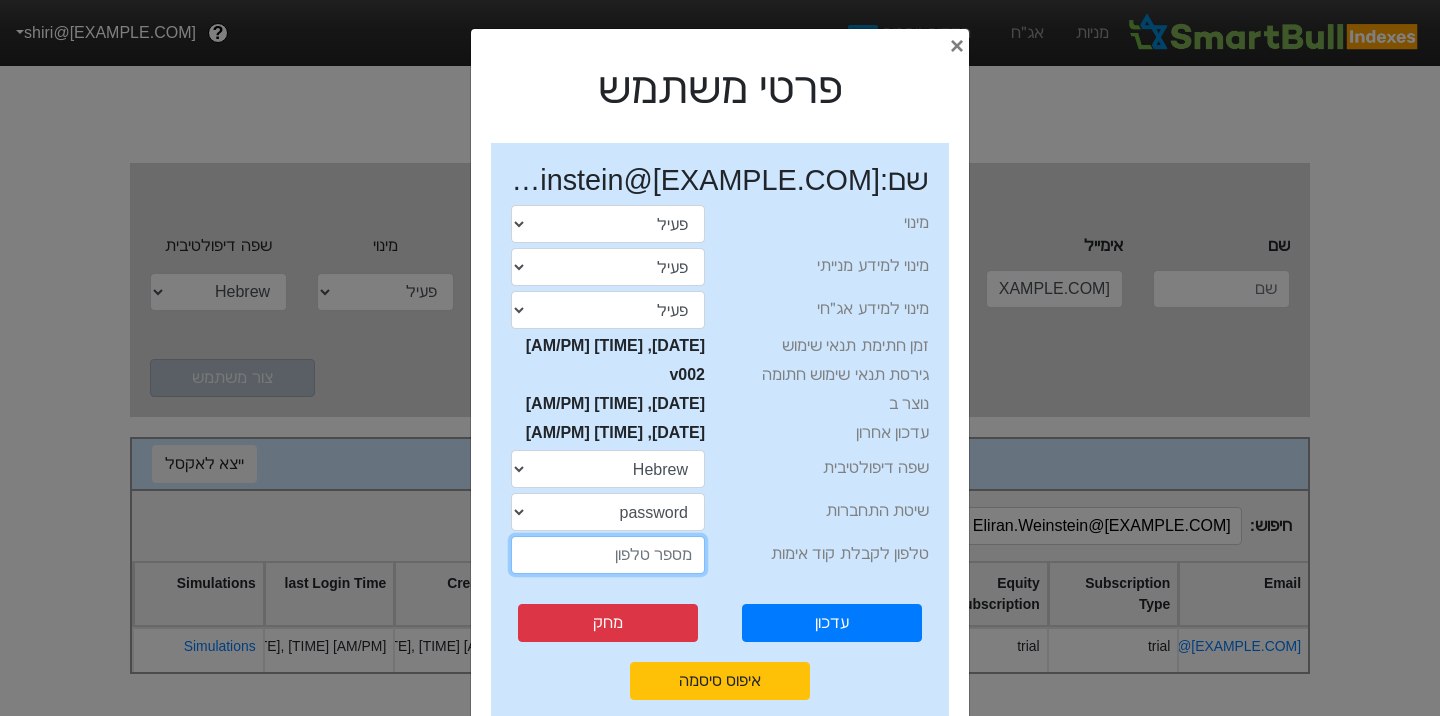 paste on "[PHONE]" 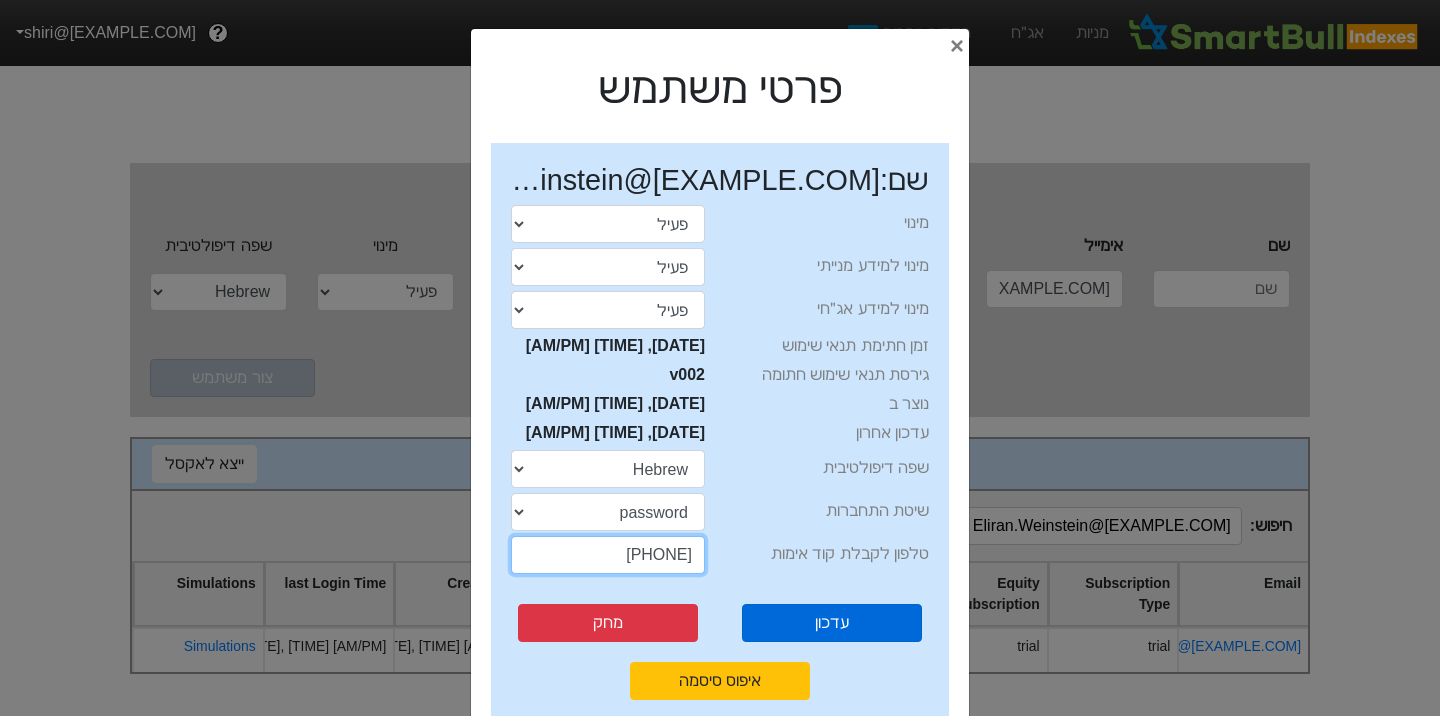 type on "[PHONE]" 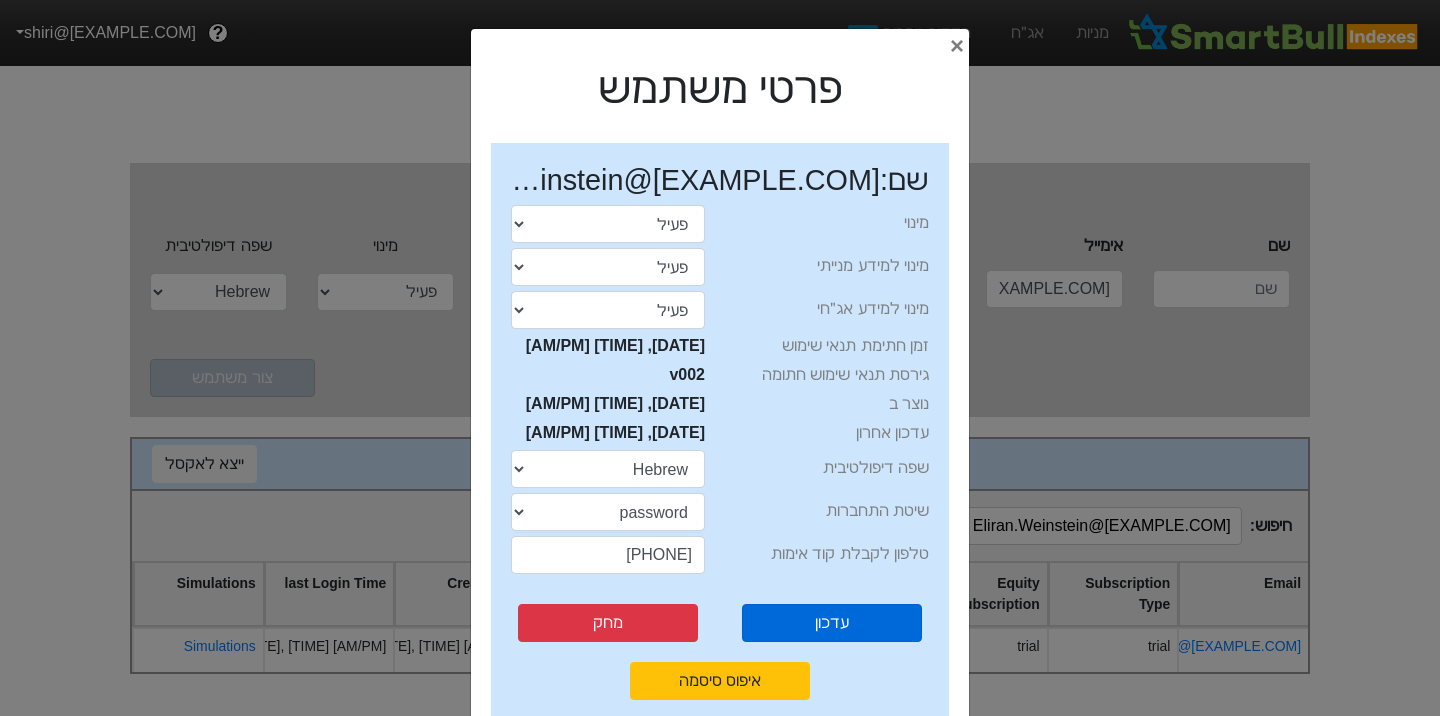 click on "עדכון" at bounding box center (831, 623) 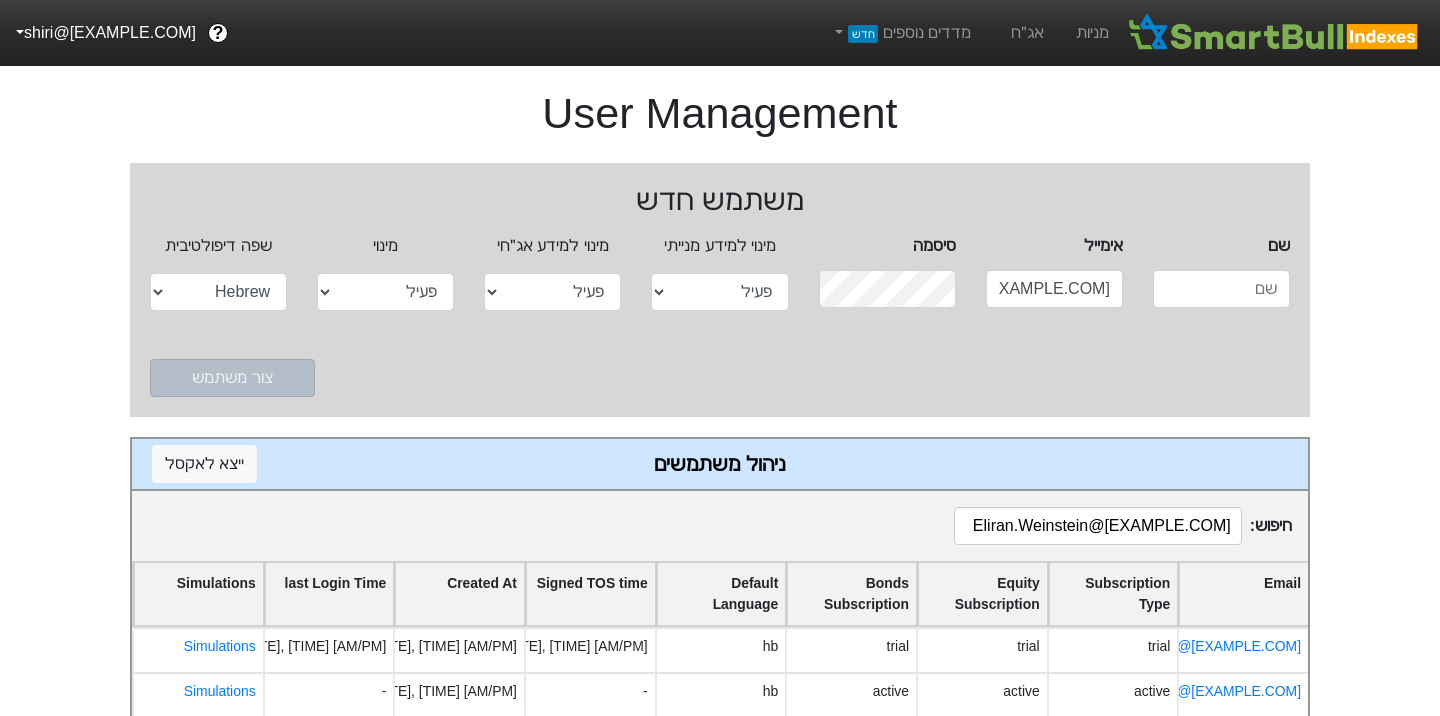 click on "Eliran.Weinstein@[EXAMPLE.COM]" at bounding box center (1098, 526) 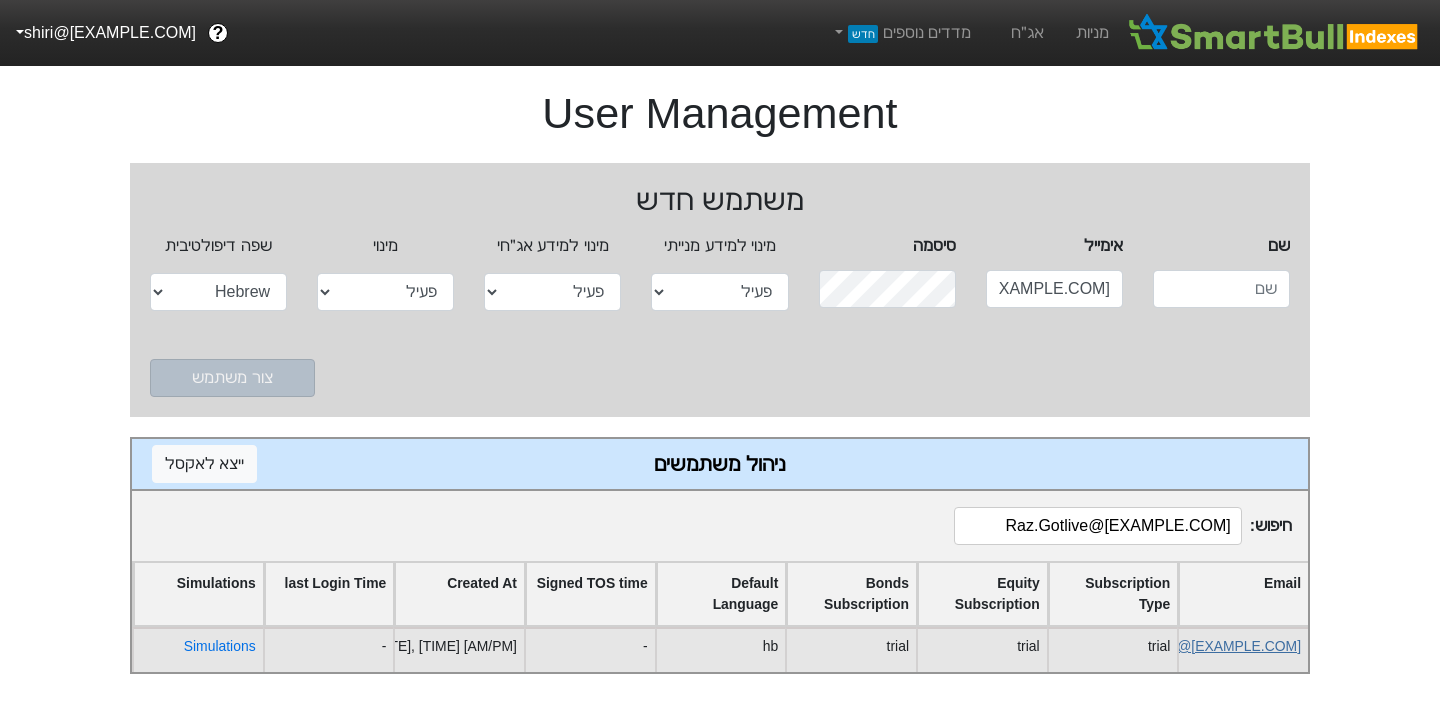 type on "Raz.Gotlive@[EXAMPLE.COM]" 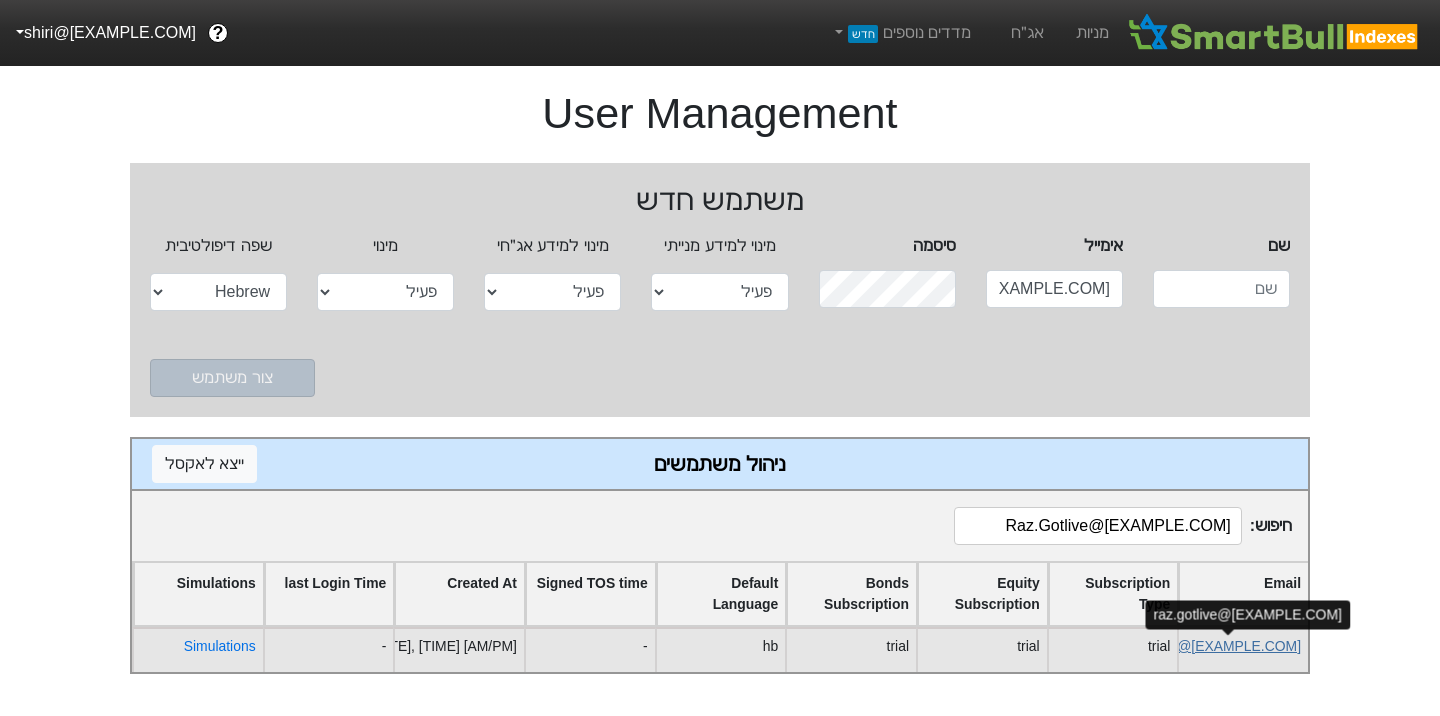 click on "raz.gotlive@[EXAMPLE.COM]" at bounding box center [1207, 646] 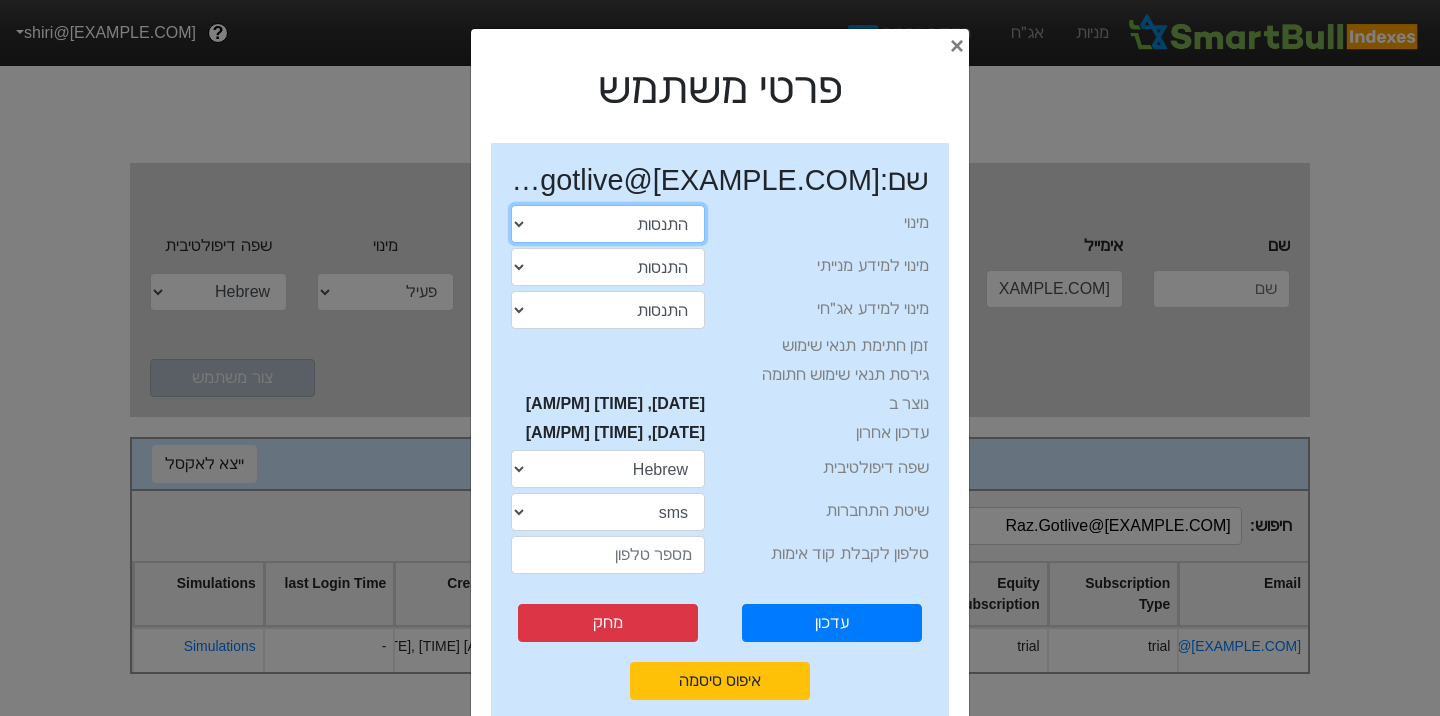 click on "התנסות פעיל חסום" at bounding box center (608, 224) 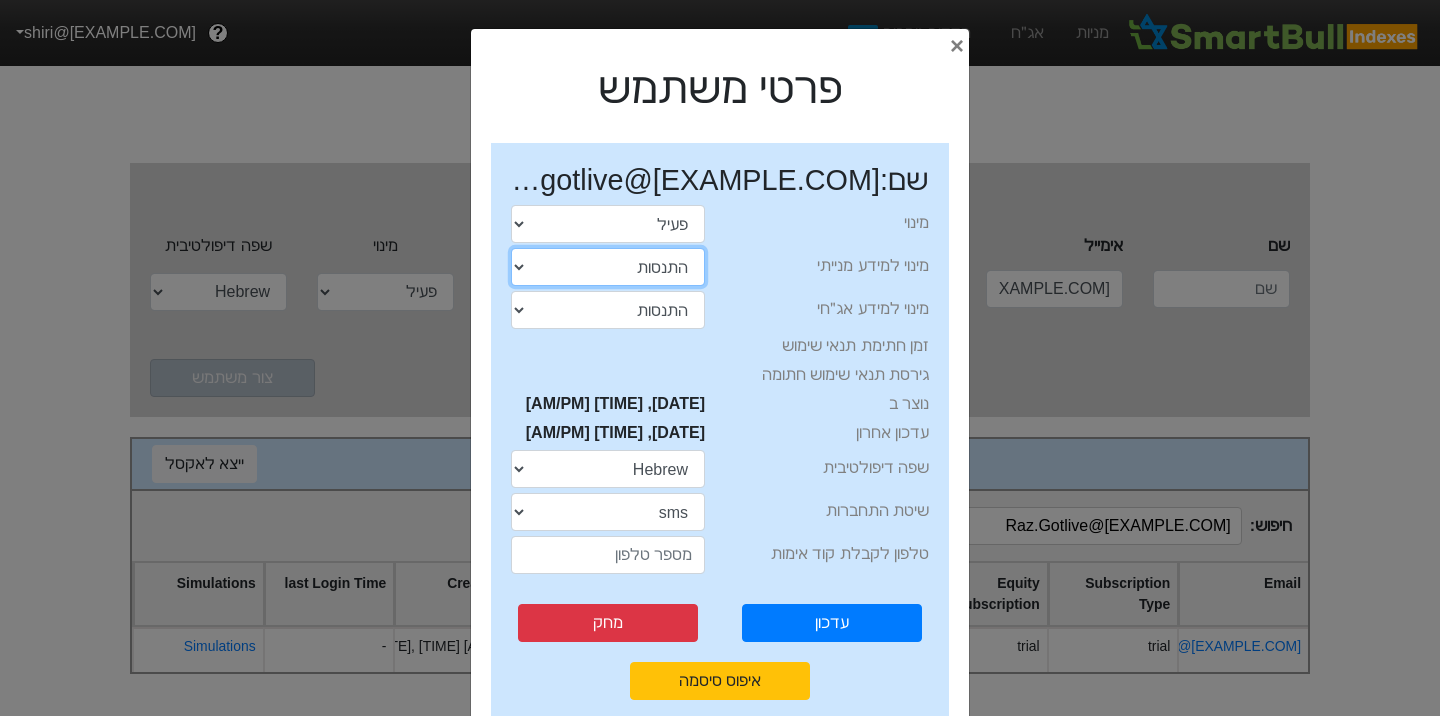 click on "התנסות פעיל חסום" at bounding box center [608, 267] 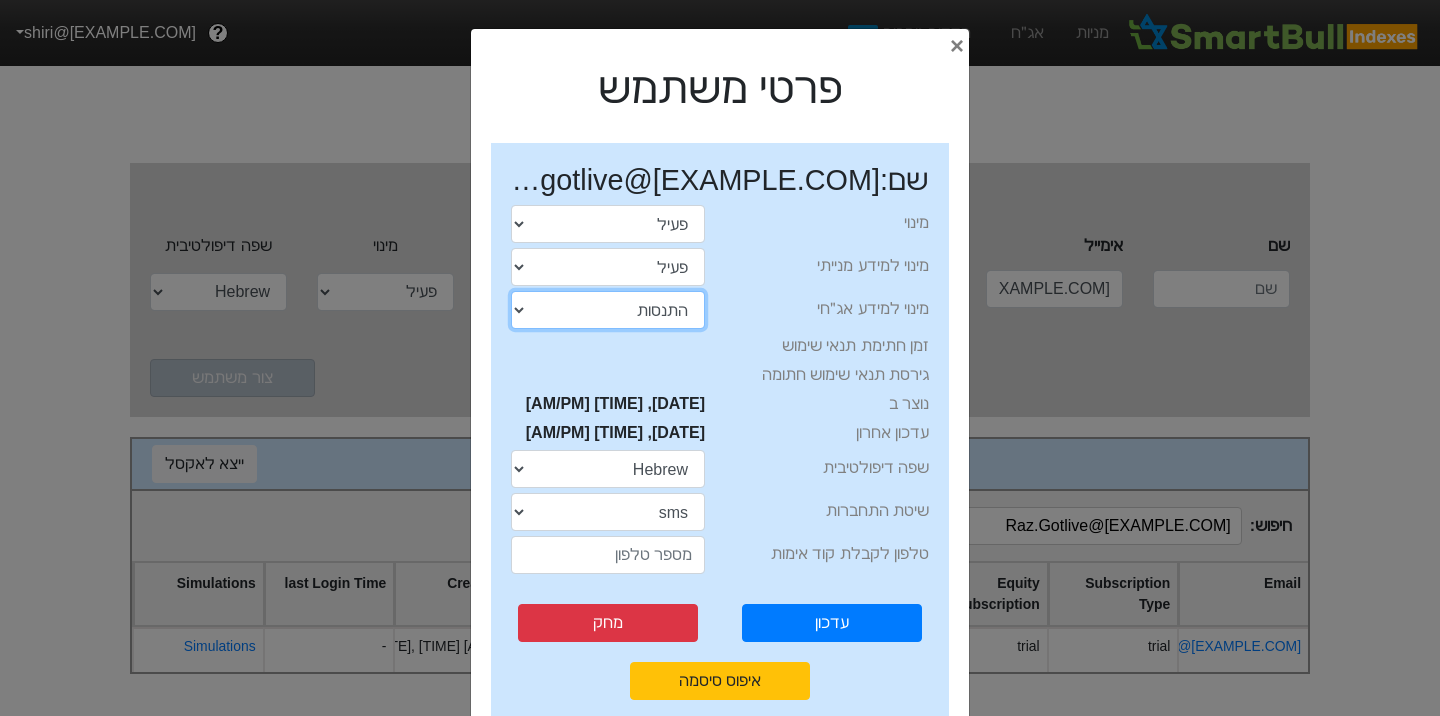 click on "התנסות פעיל חסום" at bounding box center (608, 310) 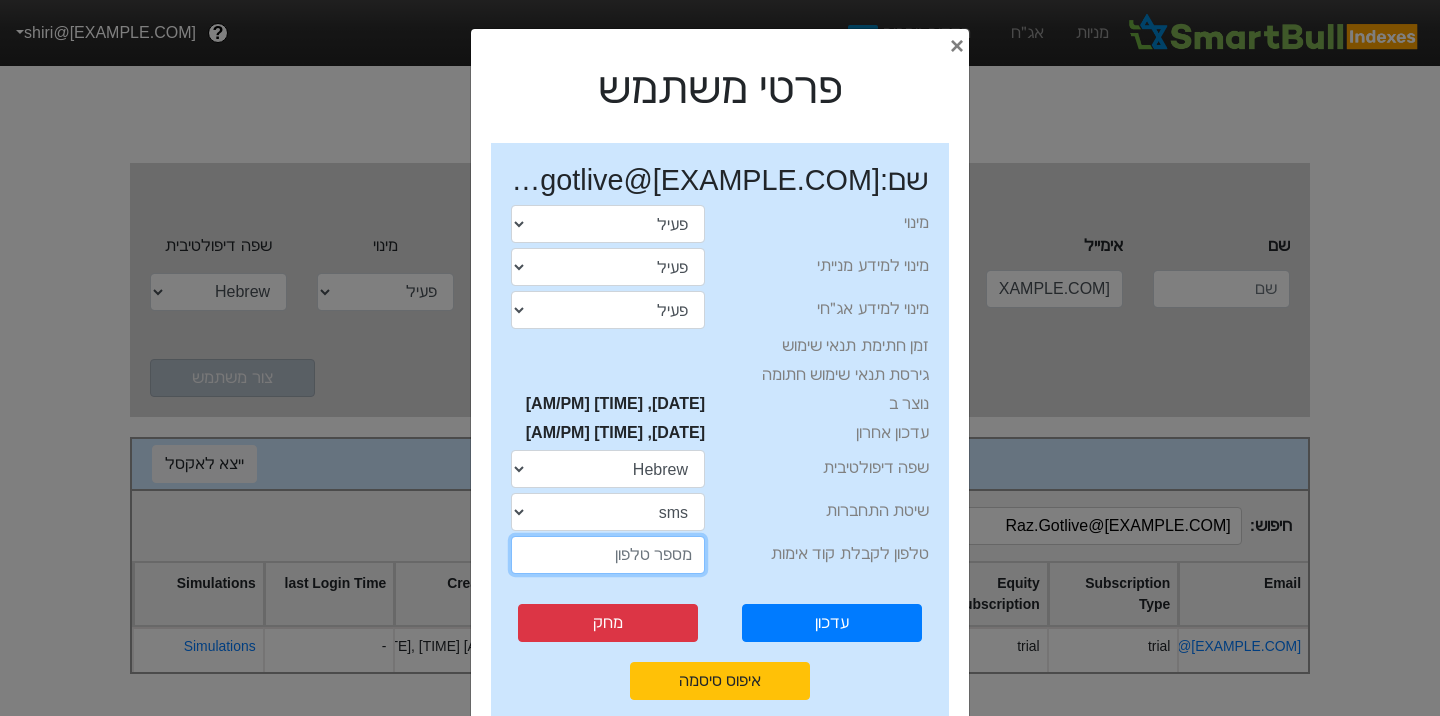 click at bounding box center [608, 555] 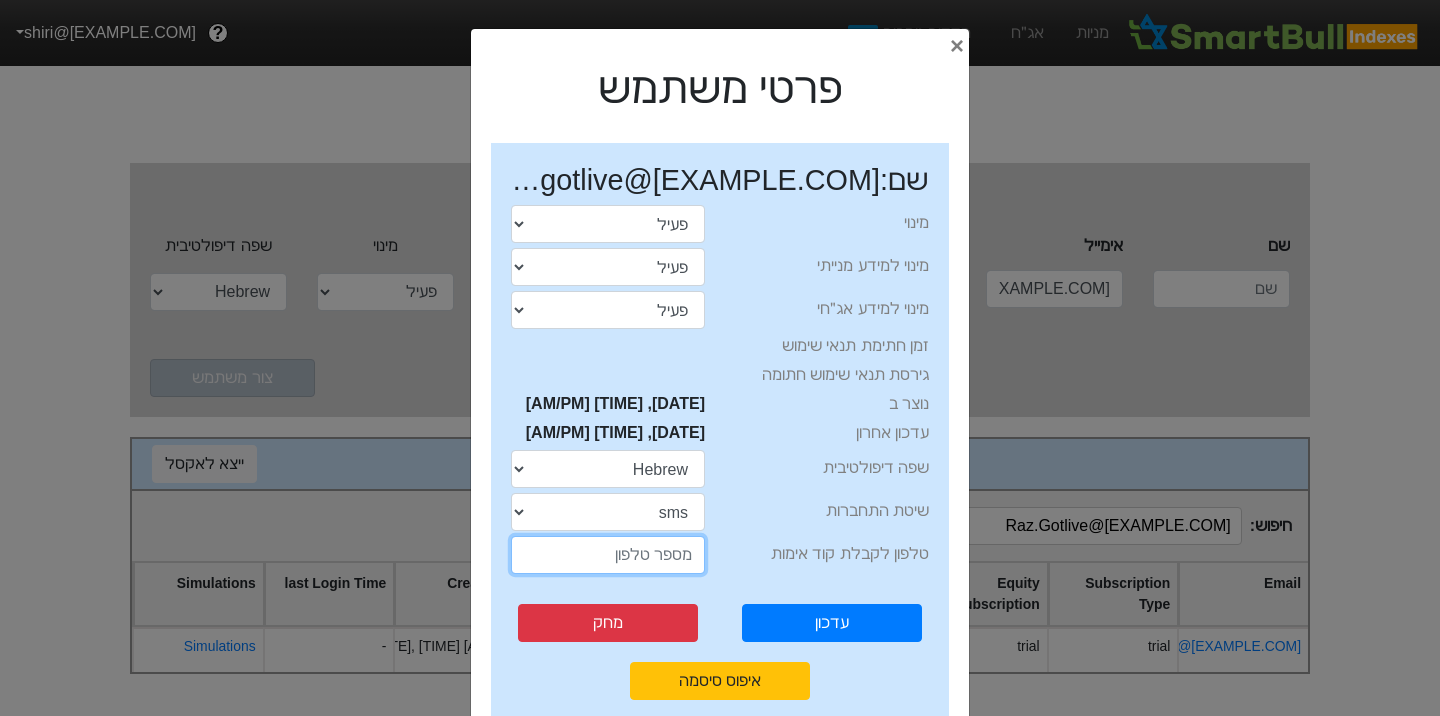 paste on "[PHONE]" 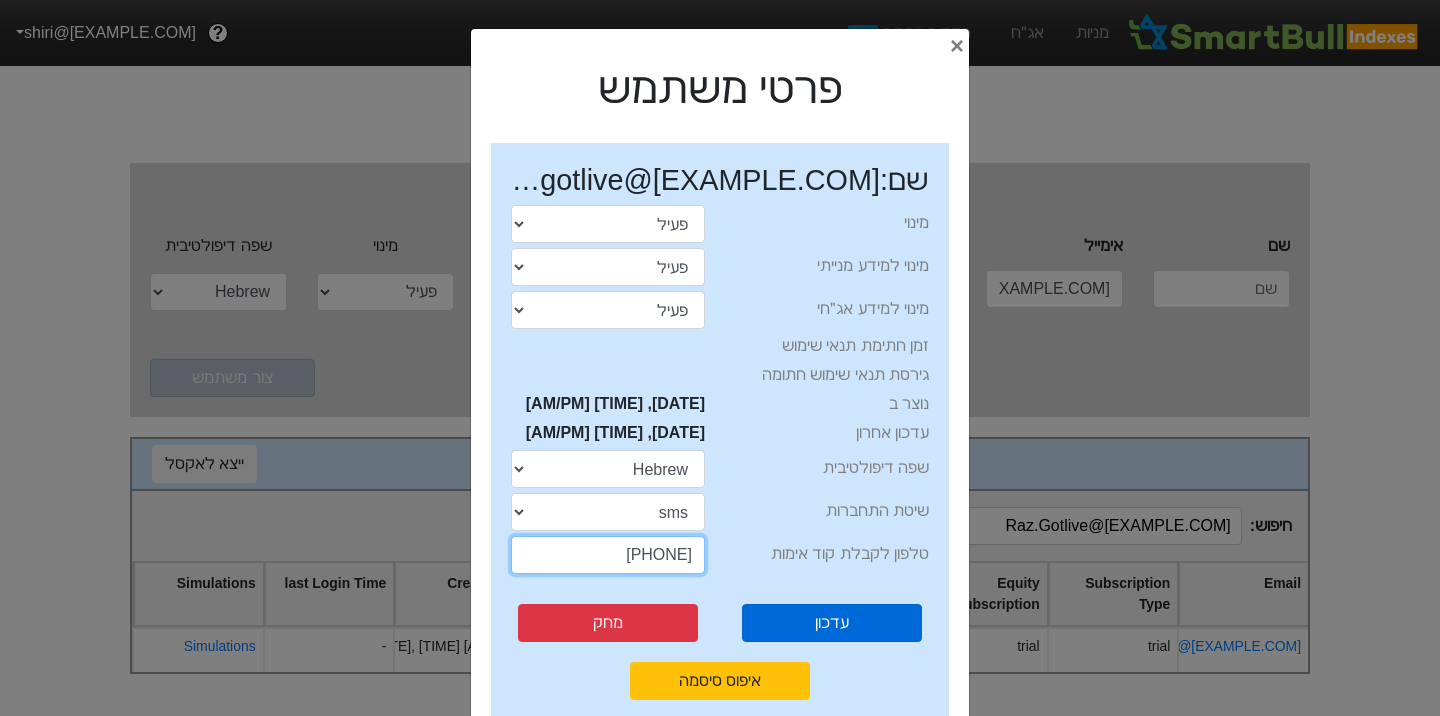 type on "[PHONE]" 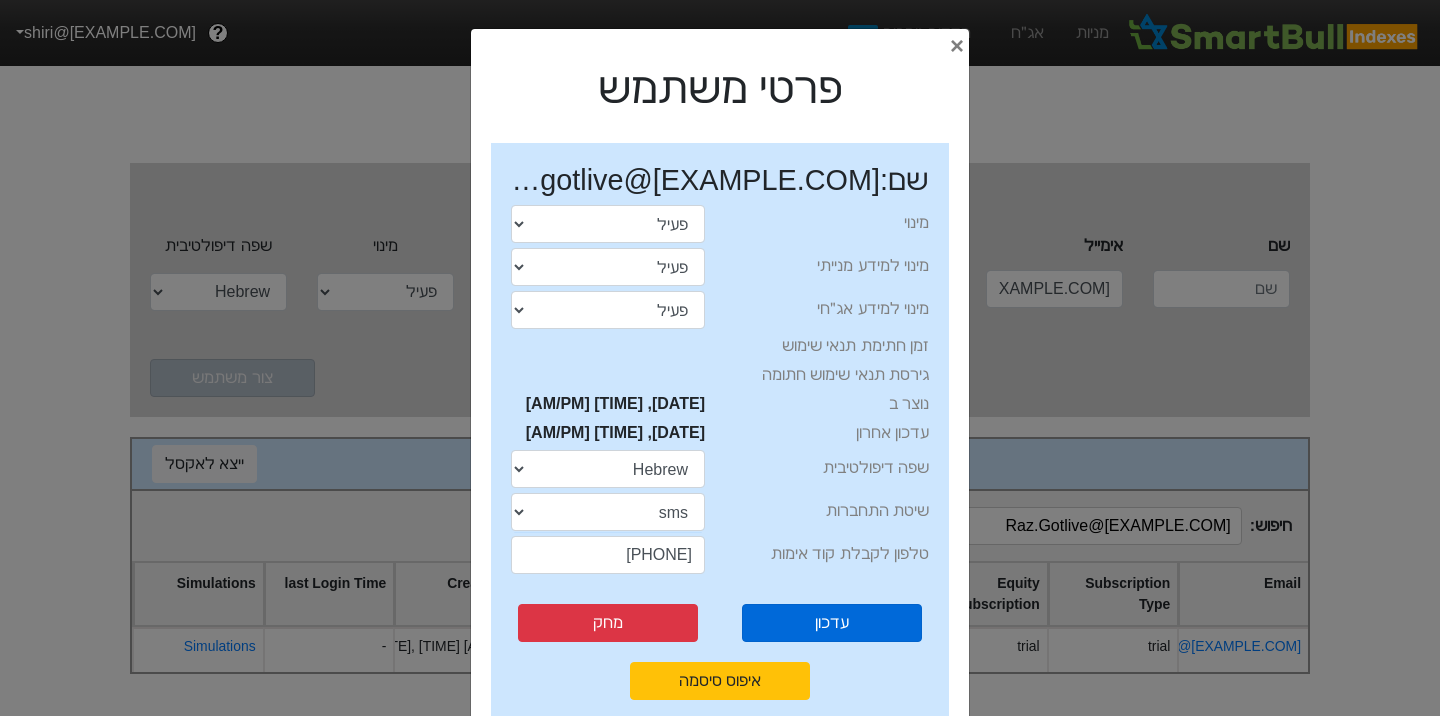 click on "עדכון" at bounding box center (831, 623) 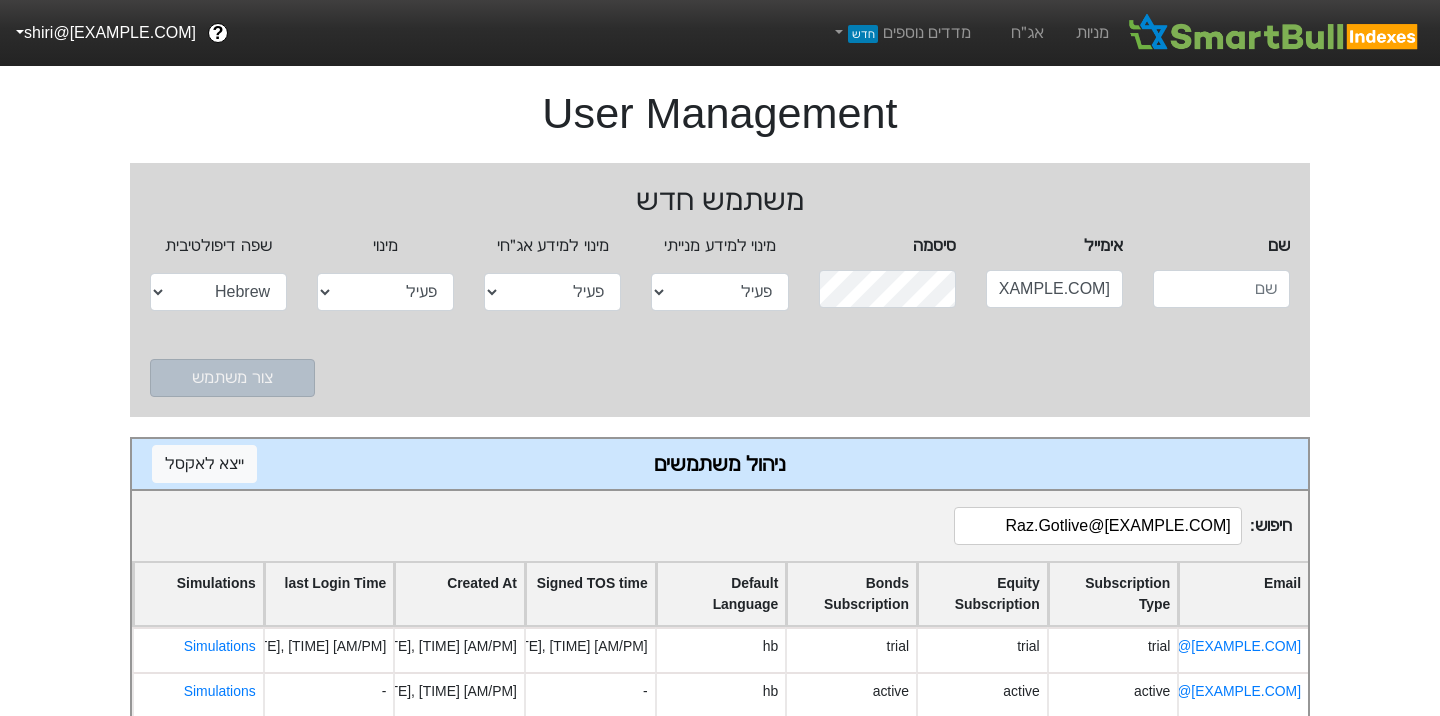 click on "Raz.Gotlive@[EXAMPLE.COM]" at bounding box center [1098, 526] 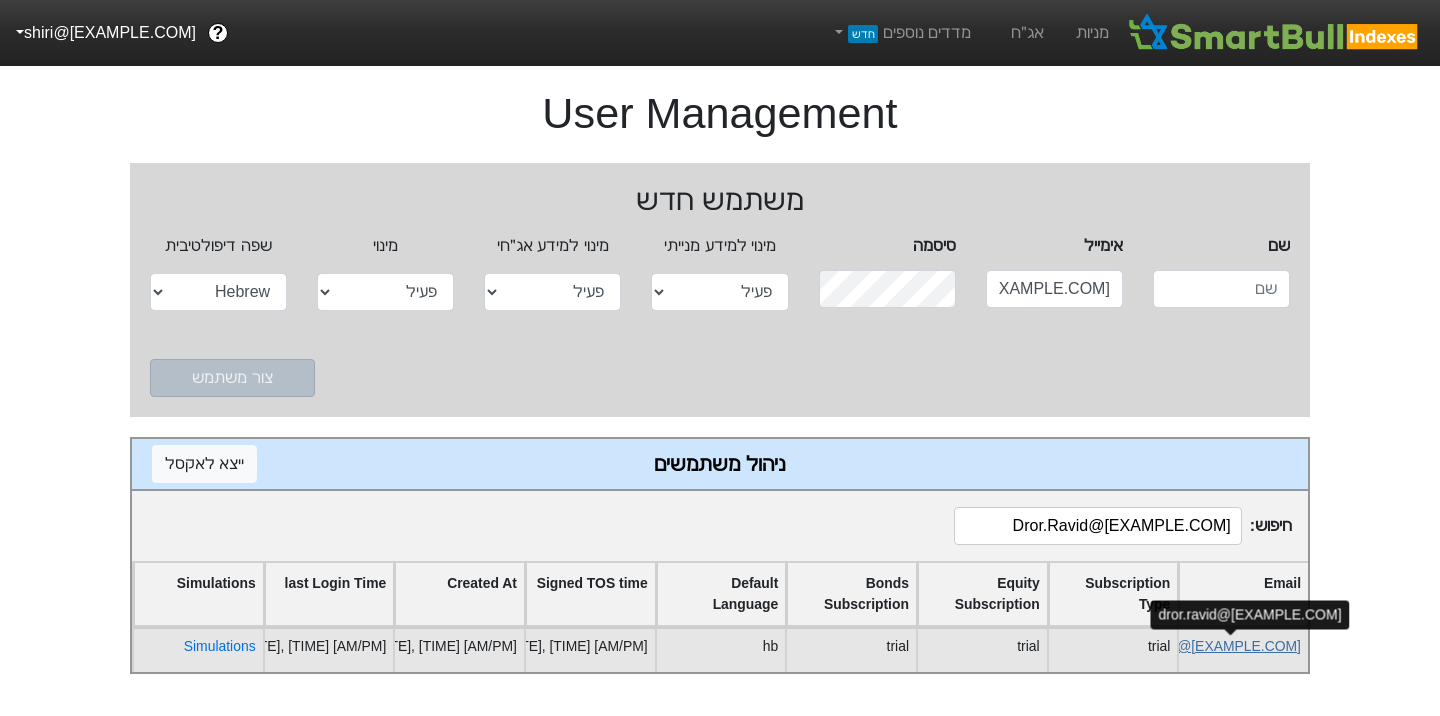 type on "Dror.Ravid@[EXAMPLE.COM]" 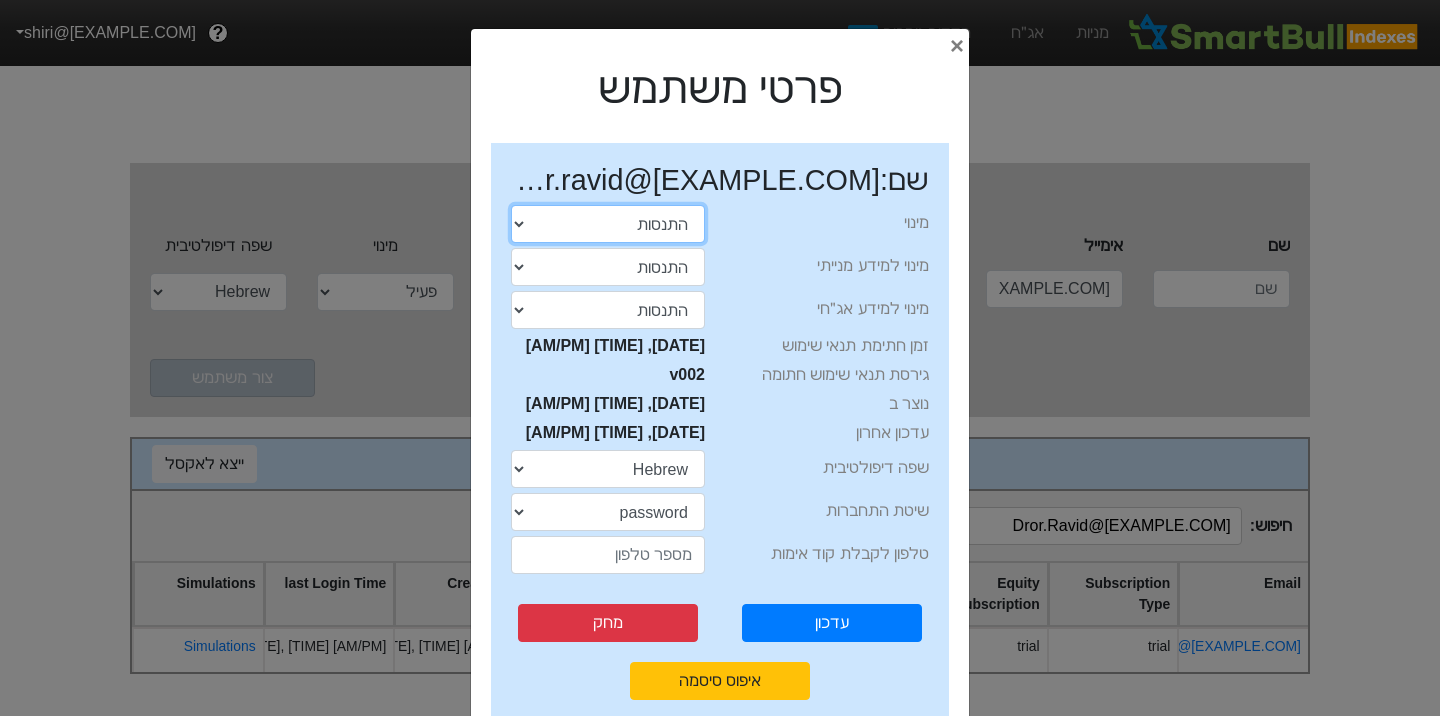 click on "התנסות פעיל חסום" at bounding box center [608, 224] 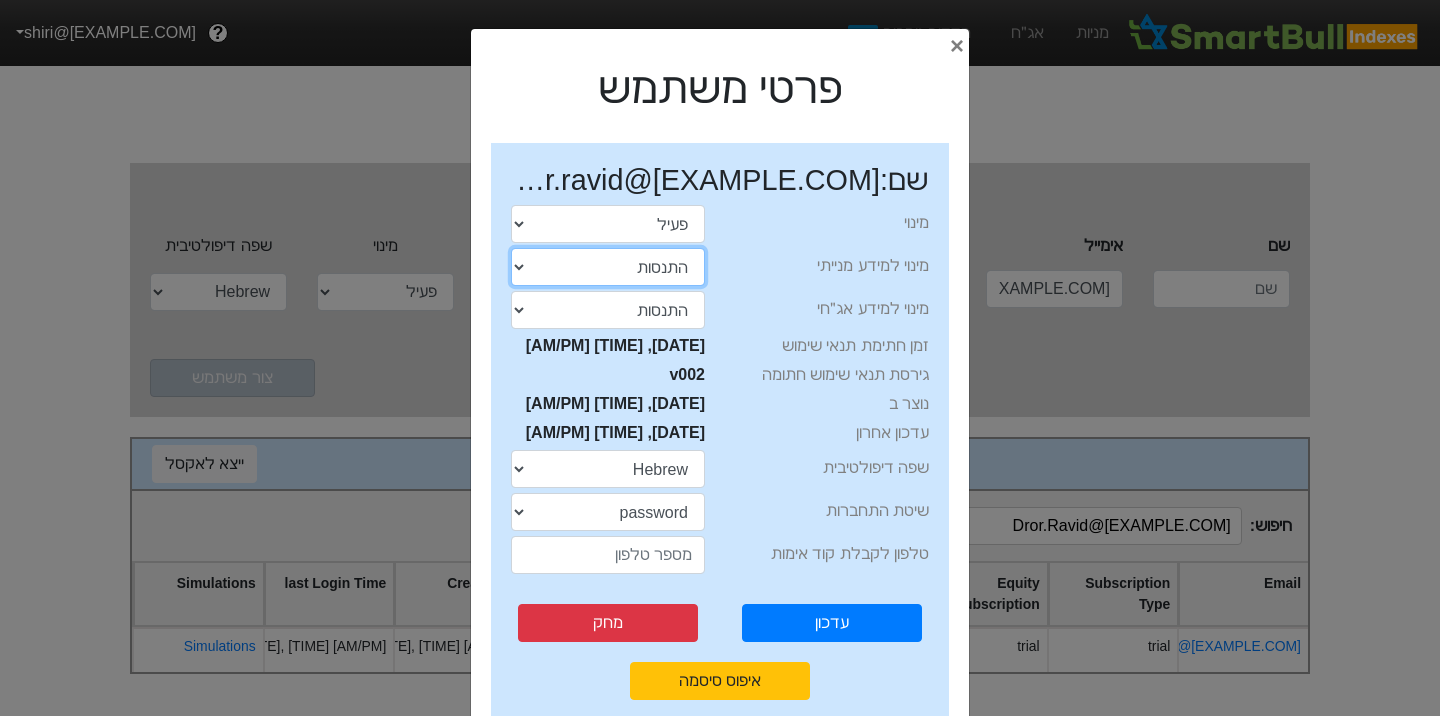 click on "התנסות פעיל חסום" at bounding box center [608, 267] 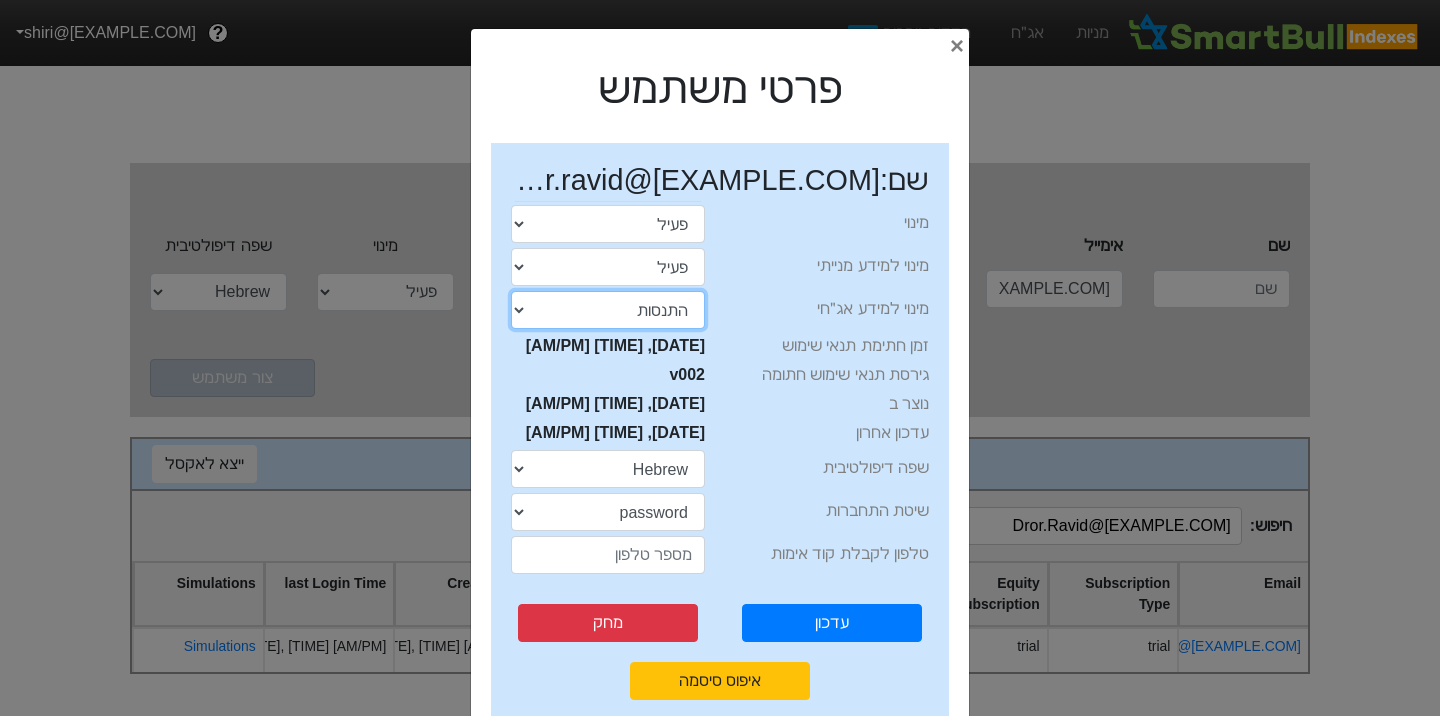 click on "התנסות פעיל חסום" at bounding box center (608, 310) 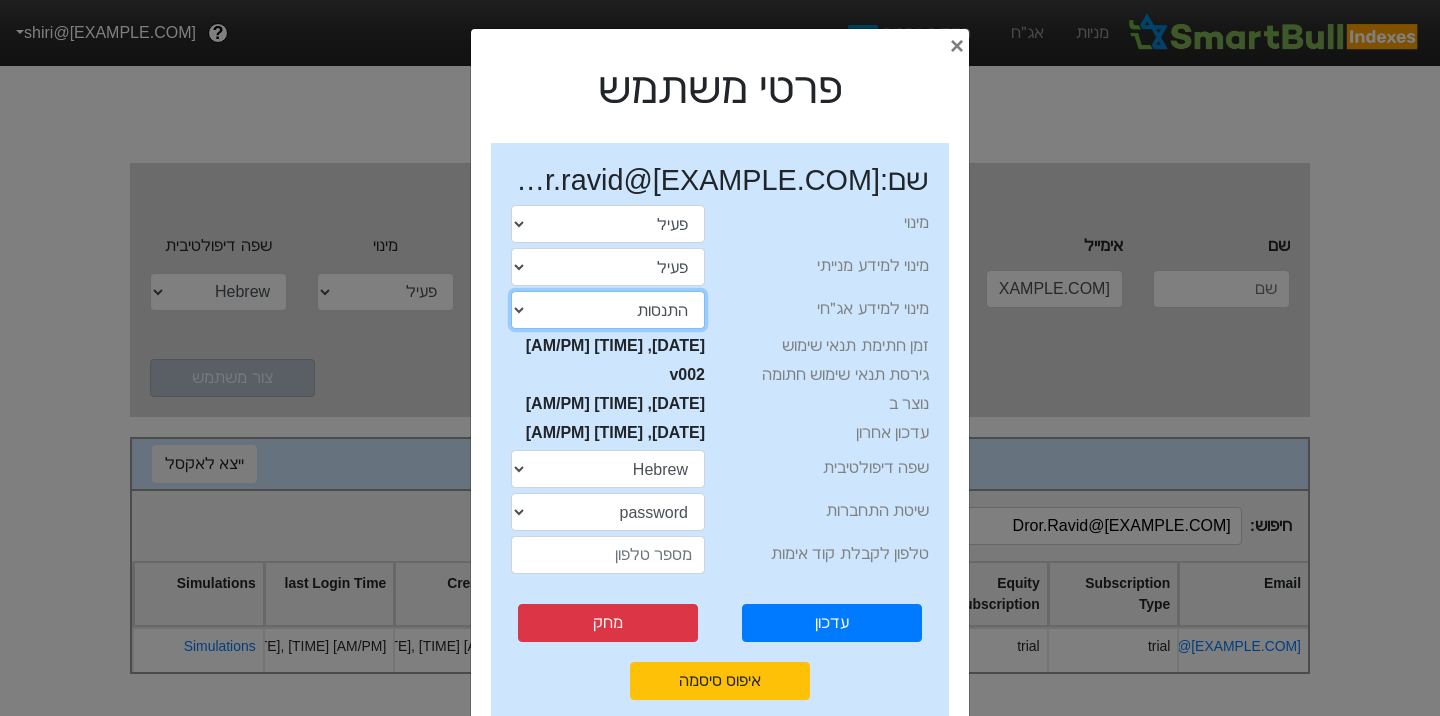 select on "active" 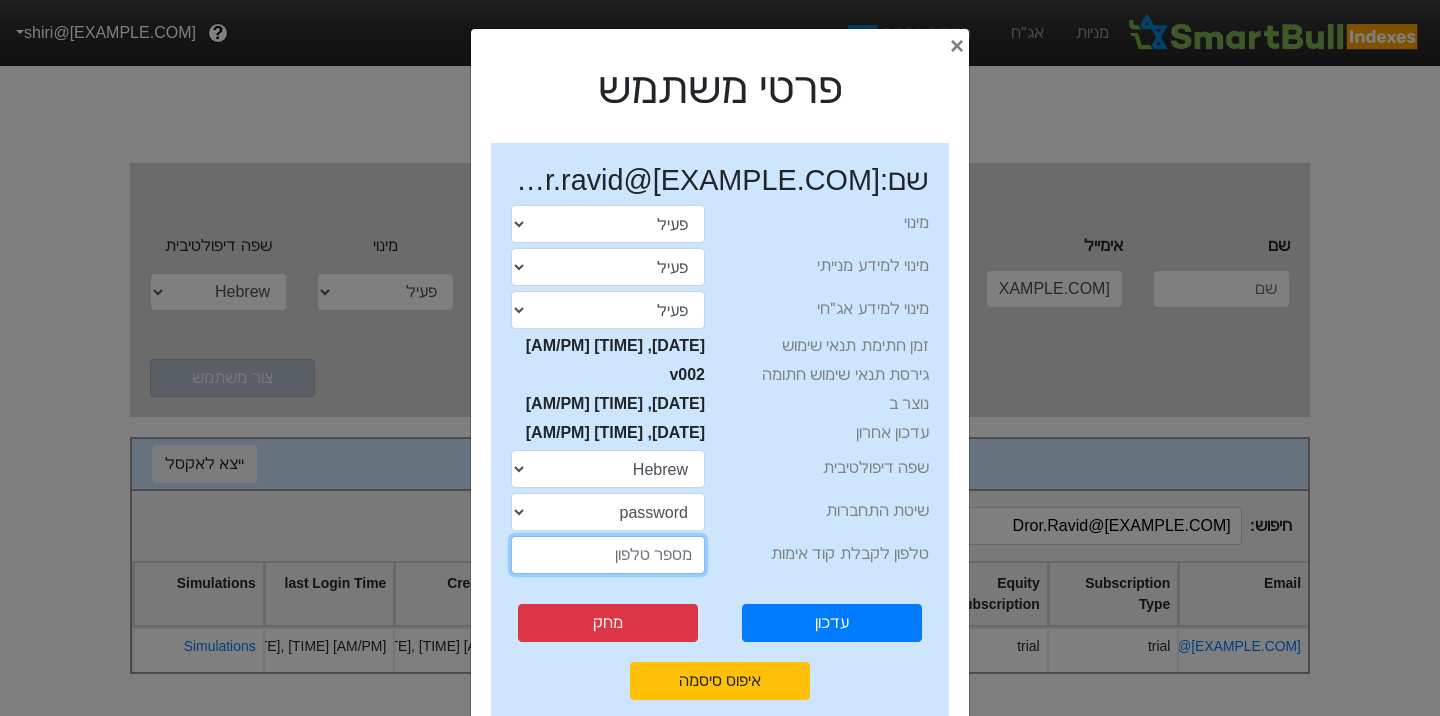 click at bounding box center [608, 555] 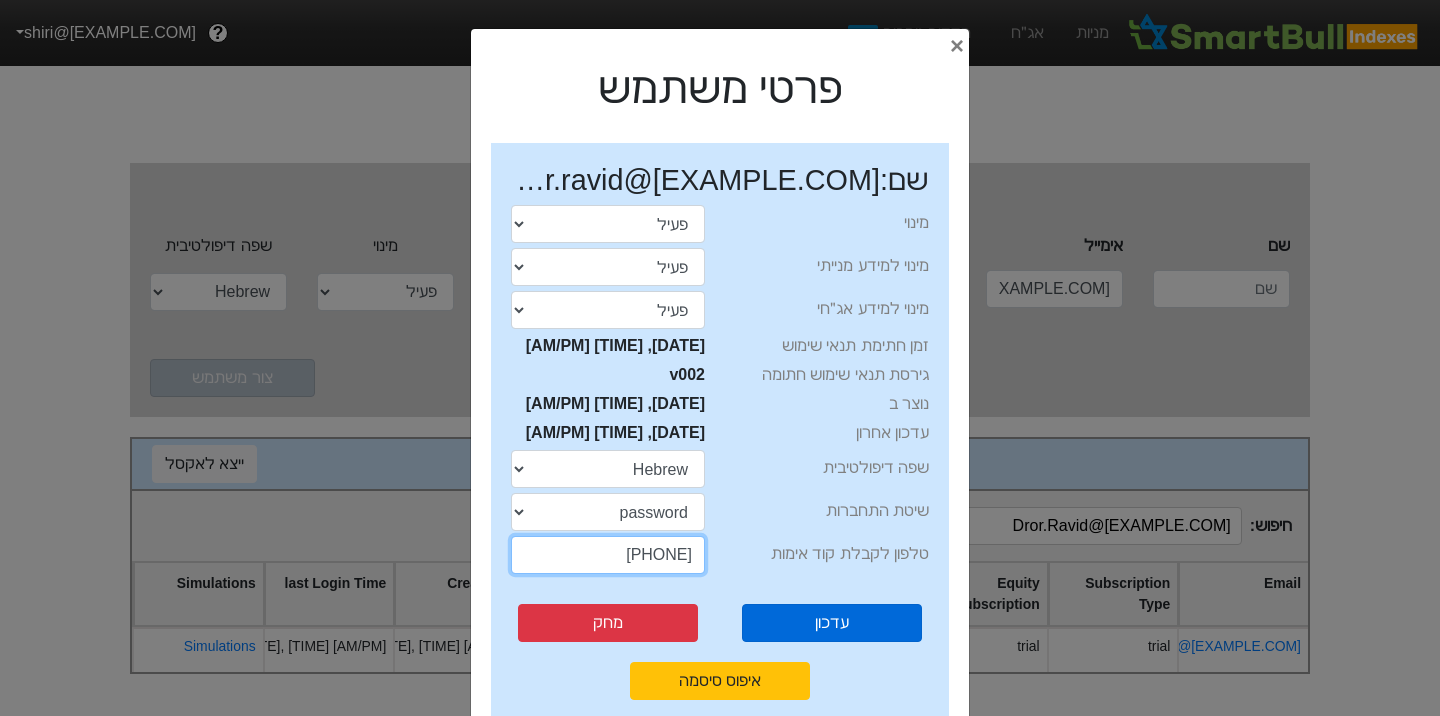 type on "[PHONE]" 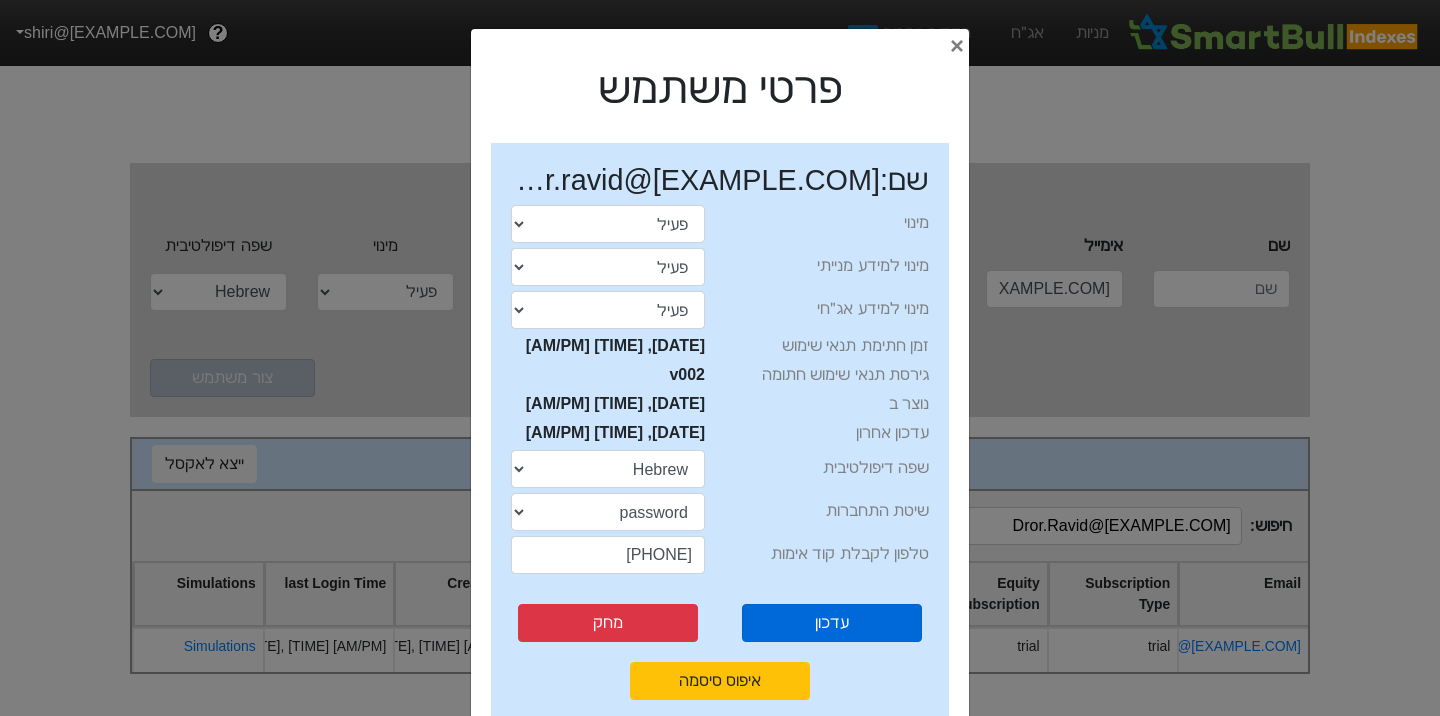 click on "עדכון" at bounding box center [831, 623] 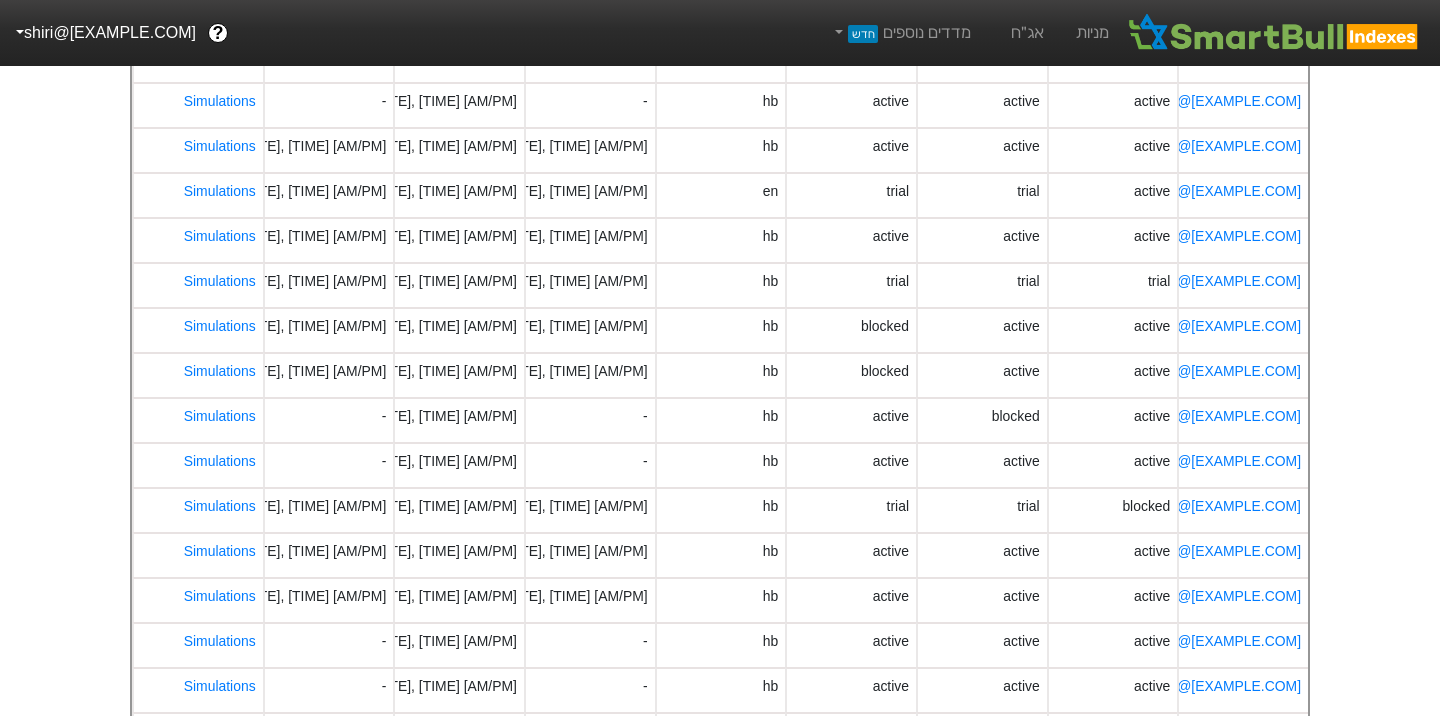 scroll, scrollTop: 594, scrollLeft: 0, axis: vertical 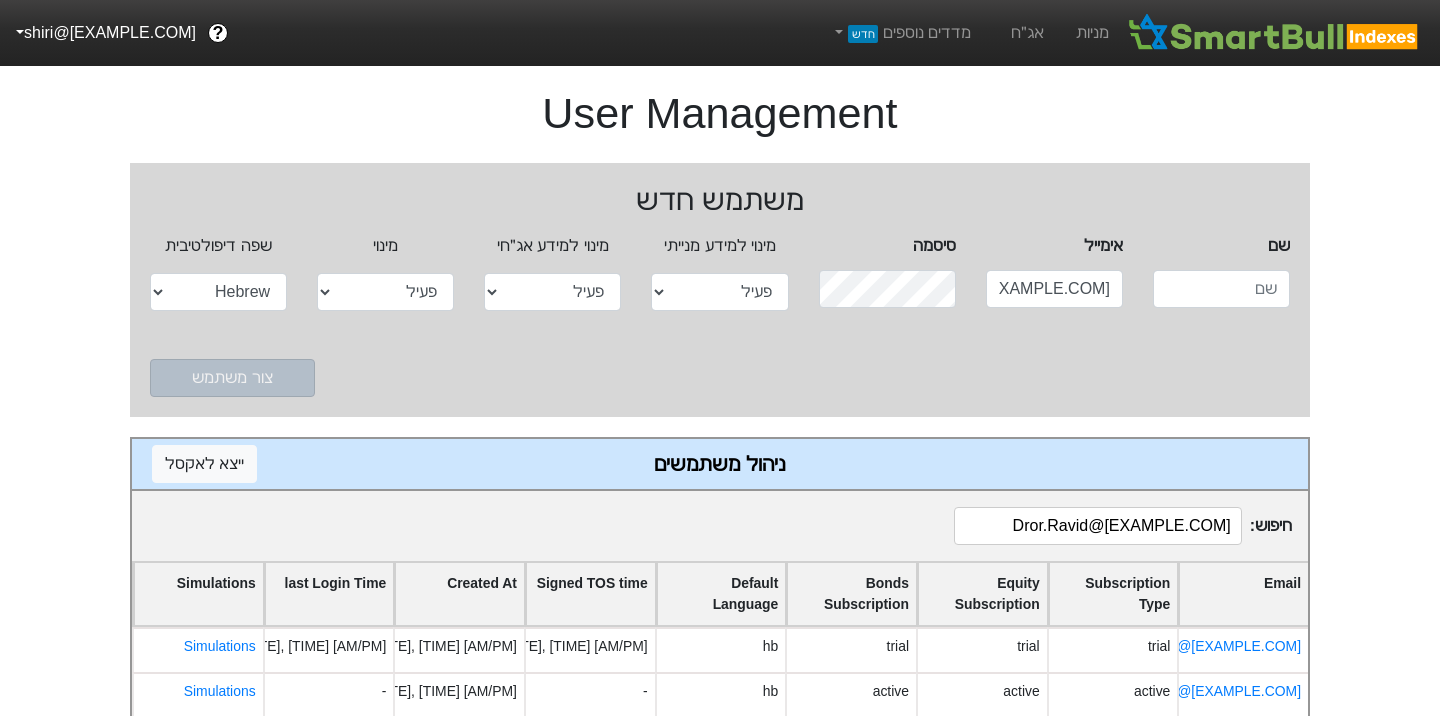 click on "Dror.Ravid@[EXAMPLE.COM]" at bounding box center (1098, 526) 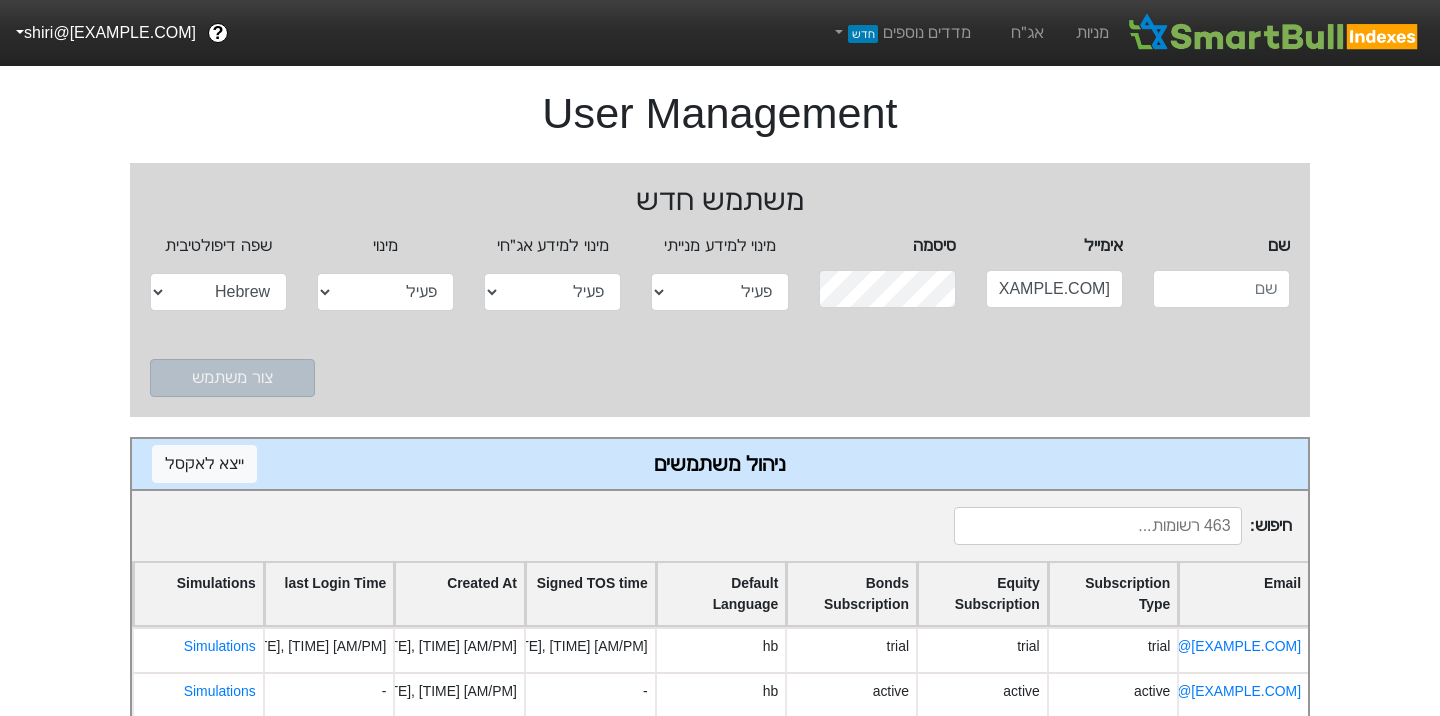 type 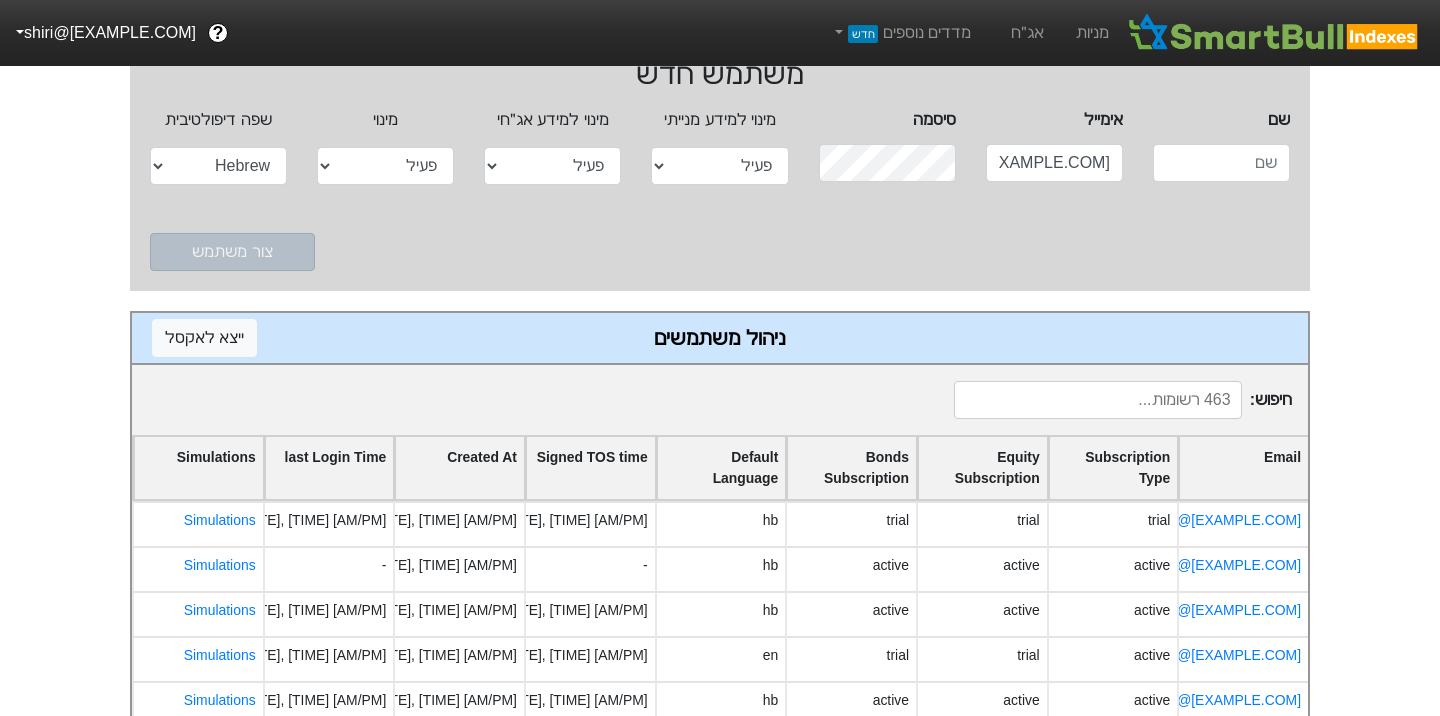 scroll, scrollTop: 132, scrollLeft: 0, axis: vertical 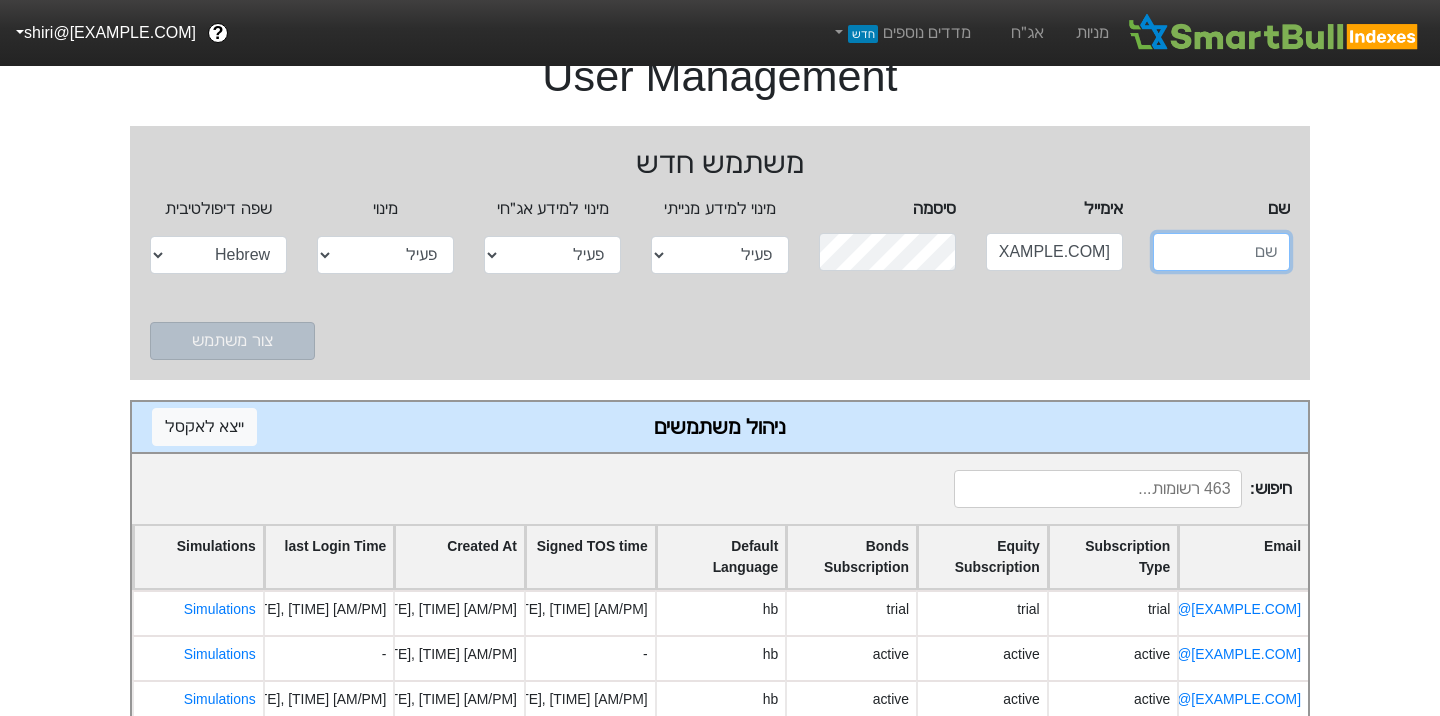 click at bounding box center [1221, 252] 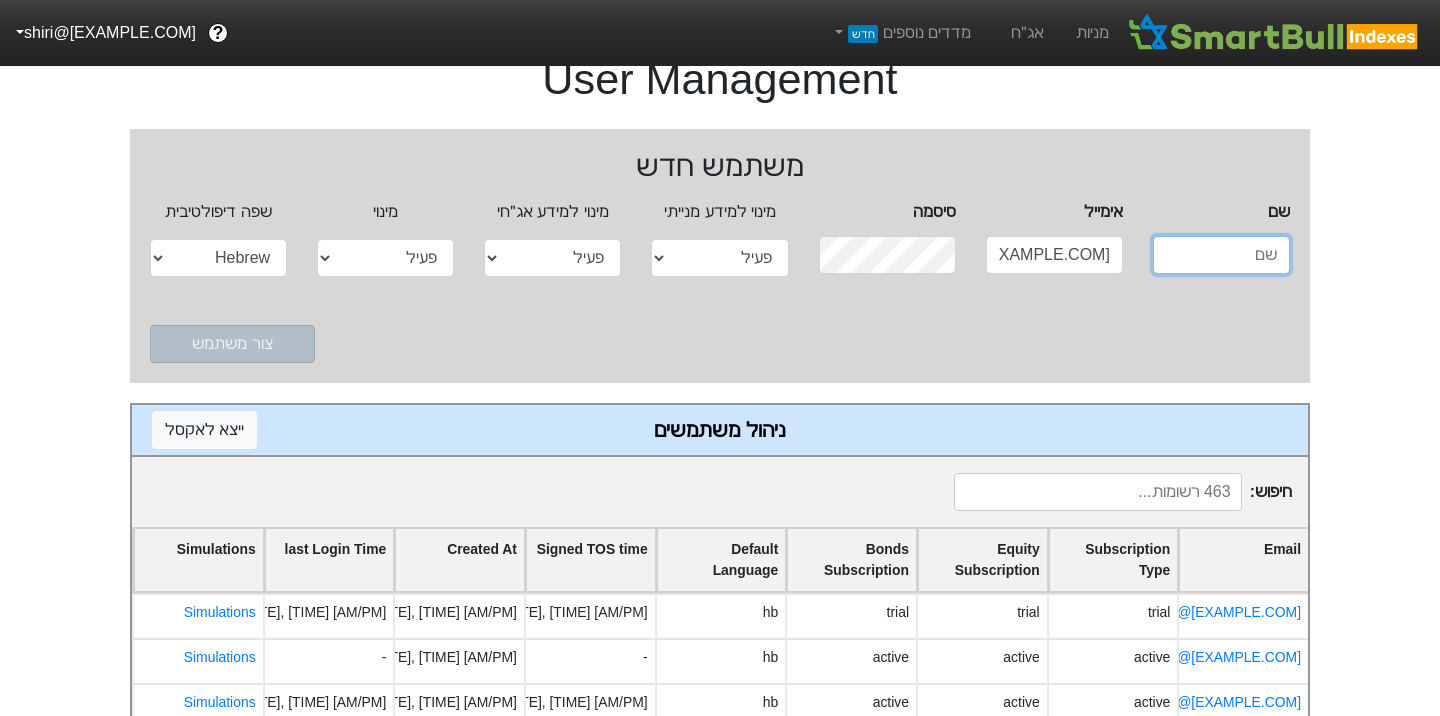 scroll, scrollTop: 0, scrollLeft: 0, axis: both 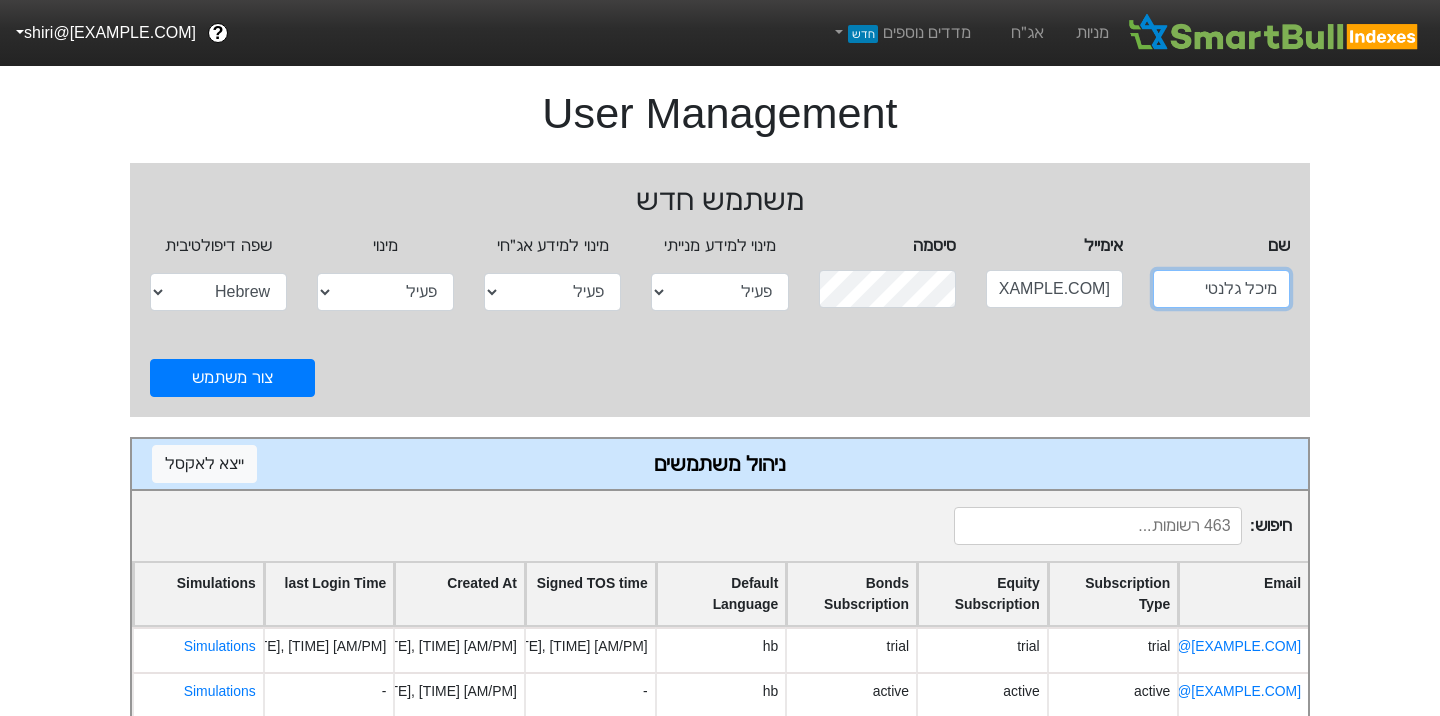 type on "מיכל גלנטי" 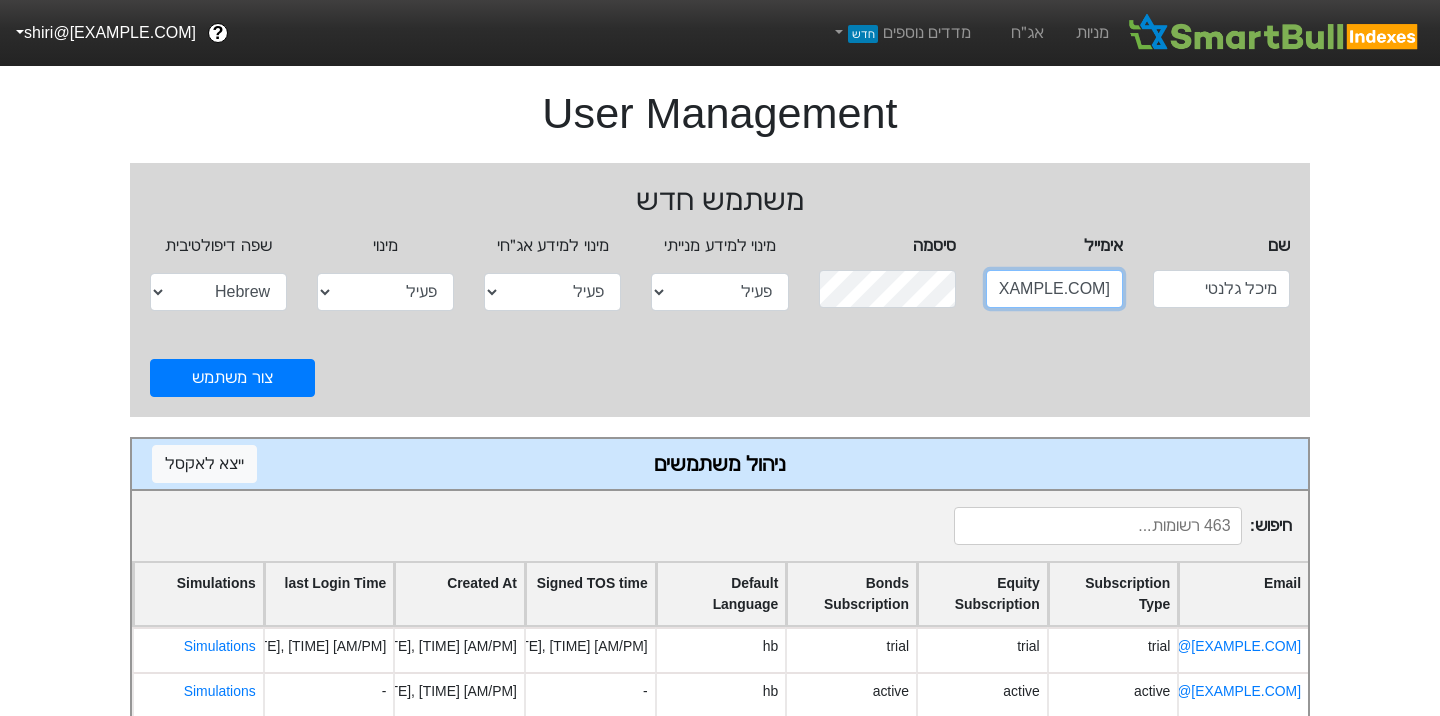 click on "shiri@[EXAMPLE.COM]" at bounding box center (1054, 289) 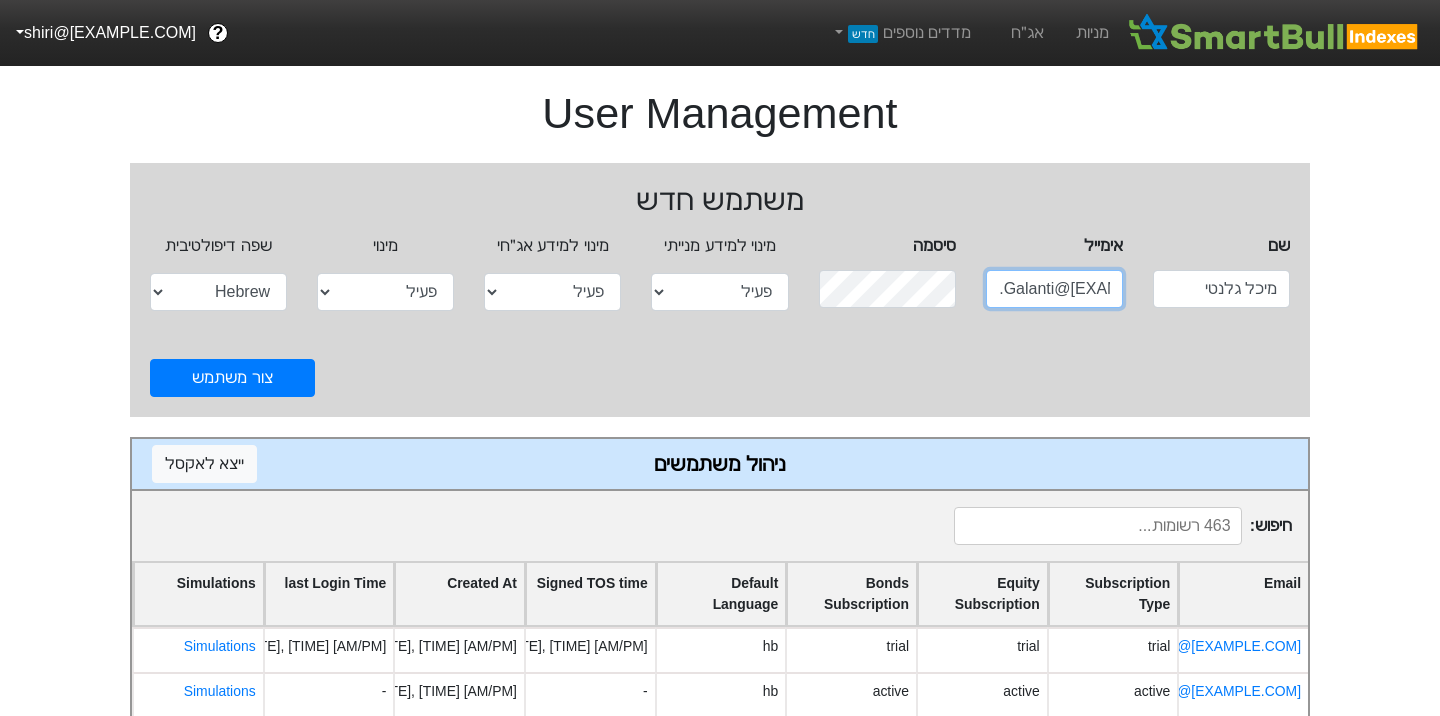 type on "Michal.Galanti@[EXAMPLE.COM]" 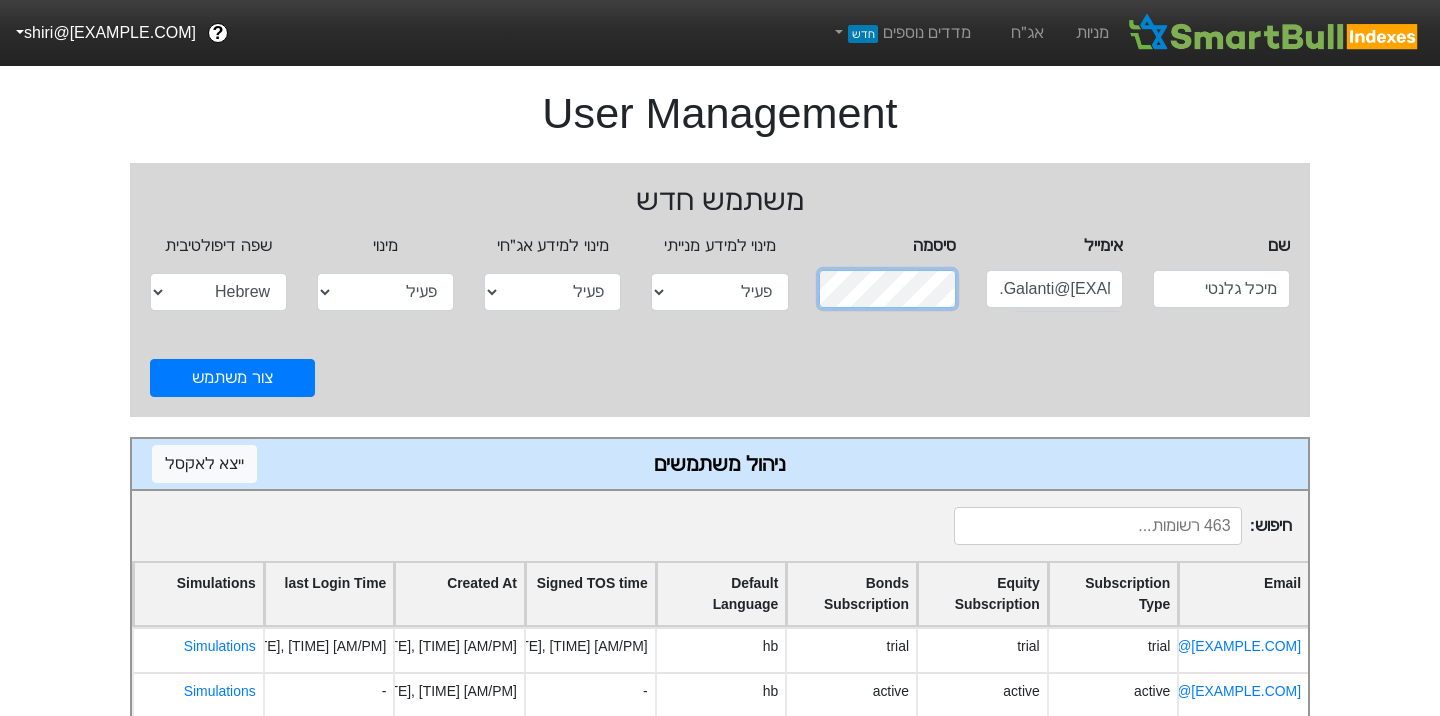 scroll, scrollTop: 0, scrollLeft: 0, axis: both 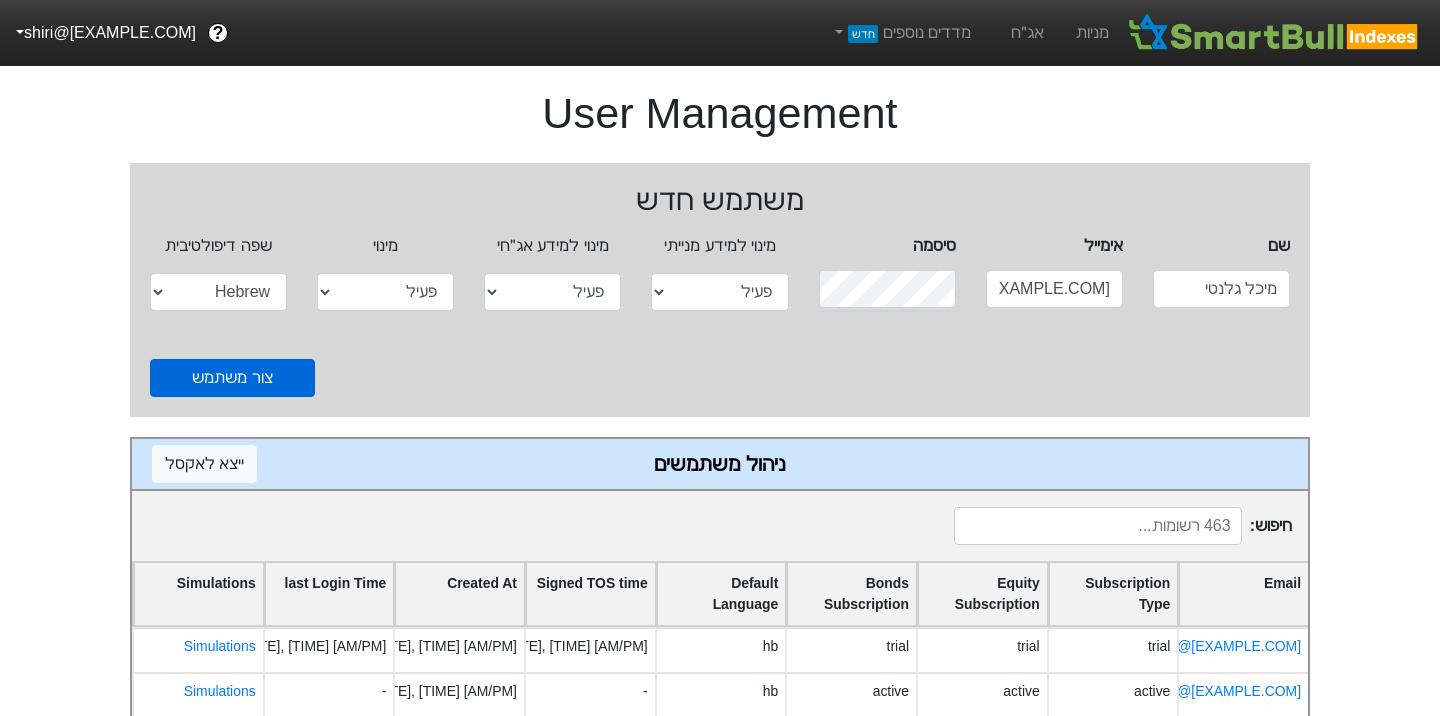 click on "צור משתמש" at bounding box center (232, 378) 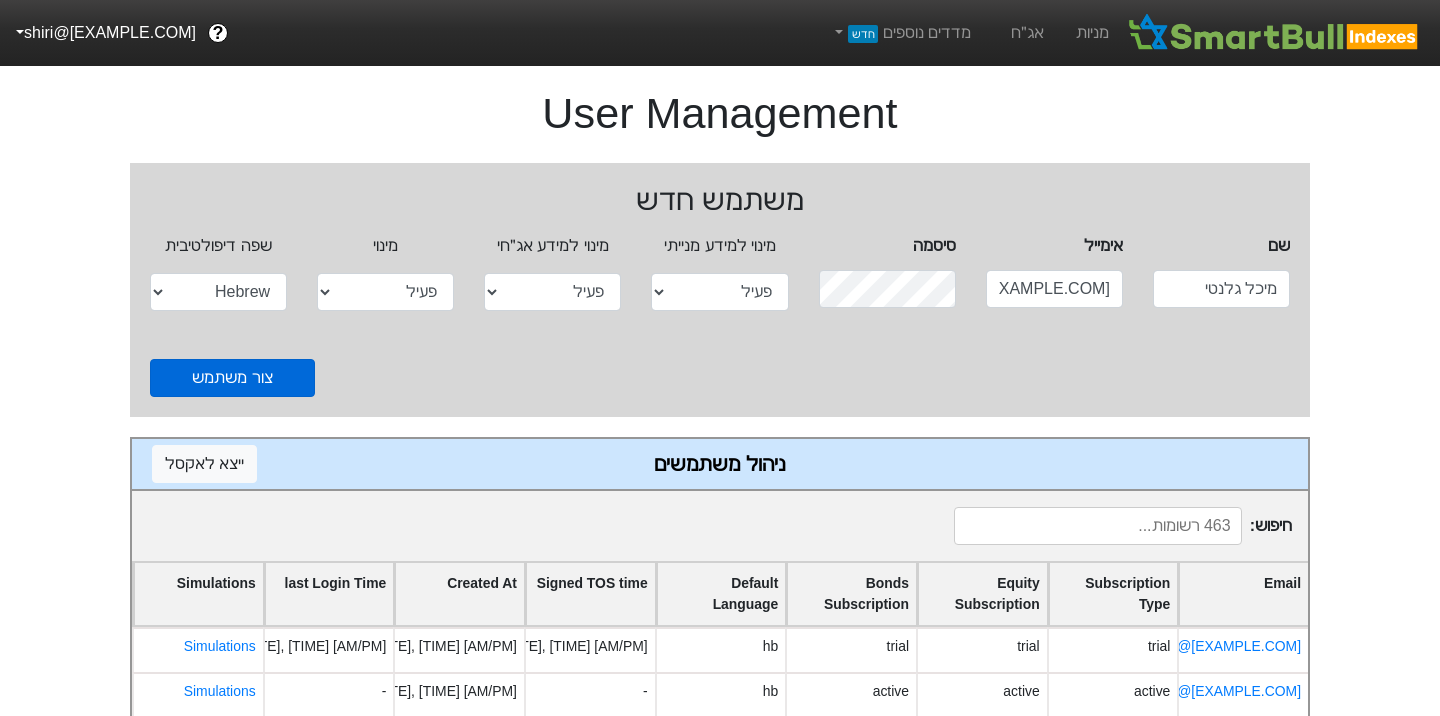 type 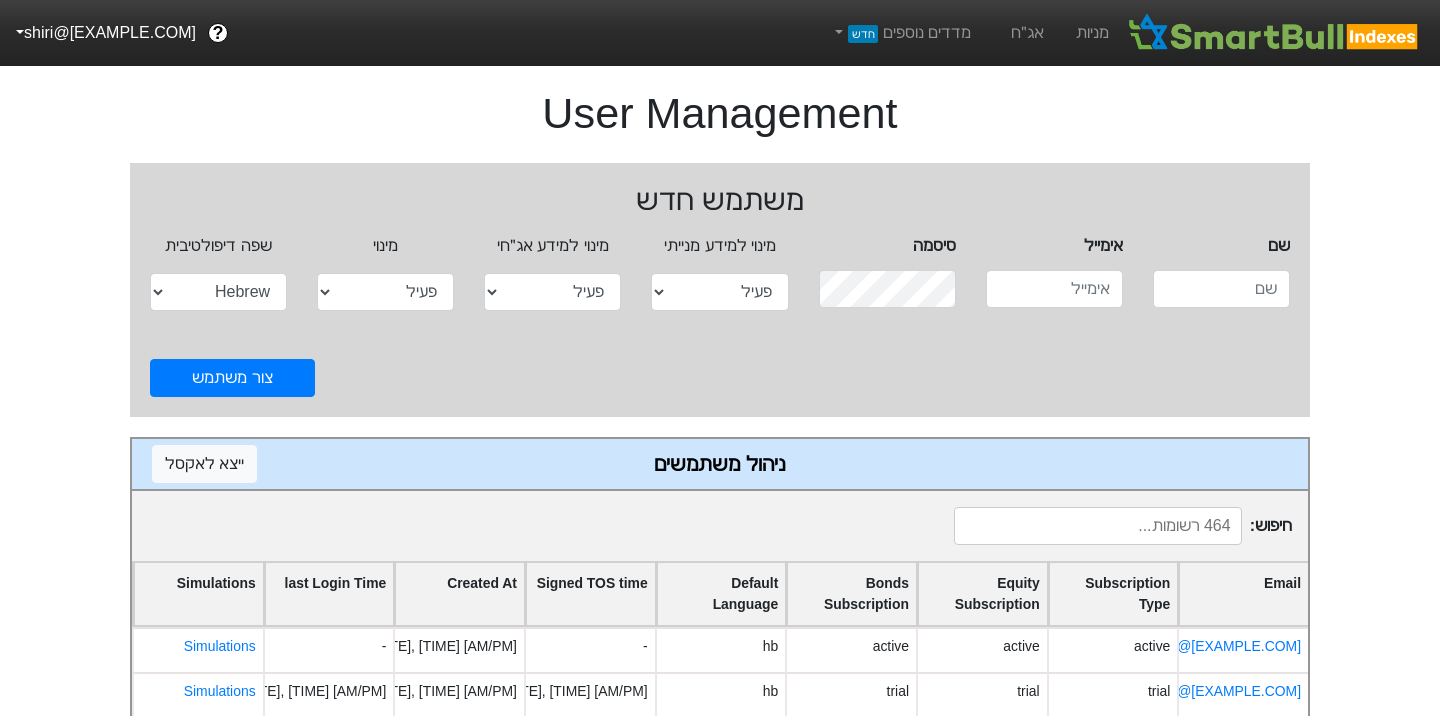 click at bounding box center (1098, 526) 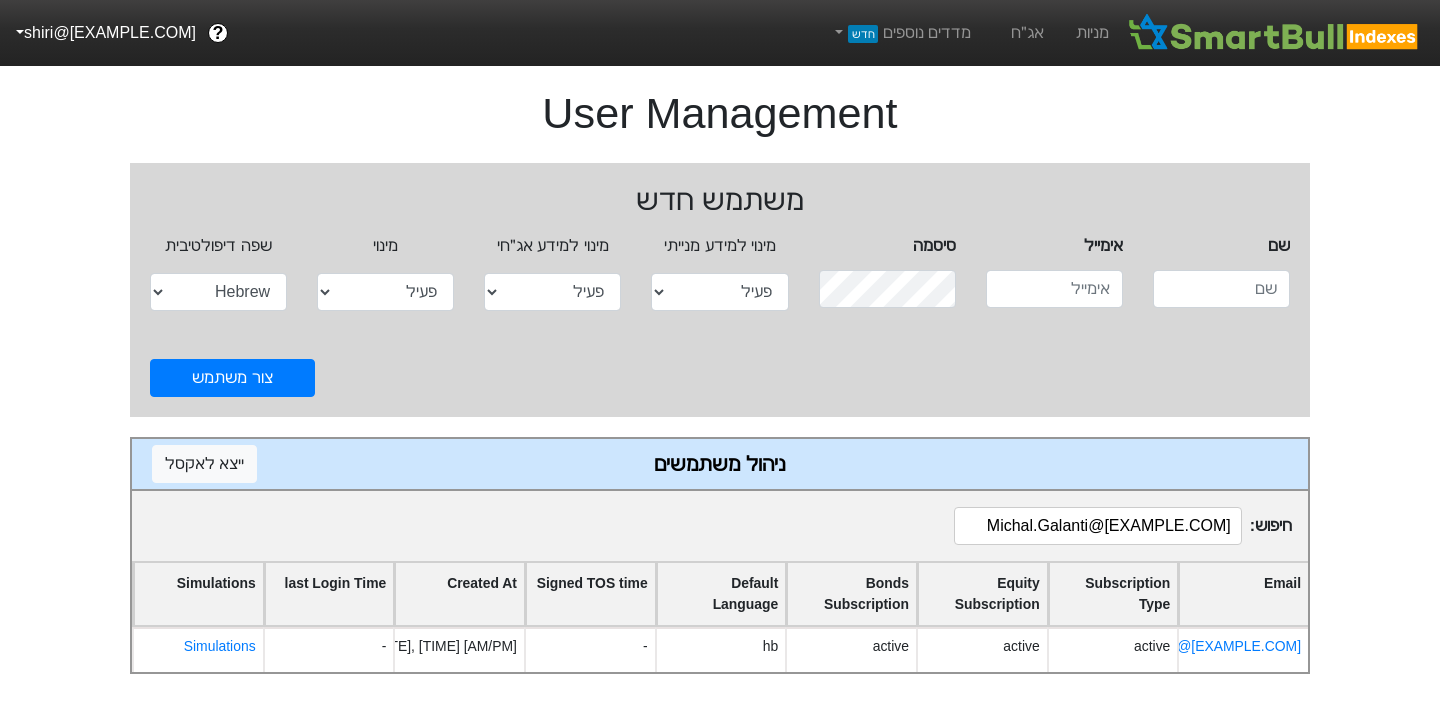 click on "Michal.Galanti@[EXAMPLE.COM]" at bounding box center [1098, 526] 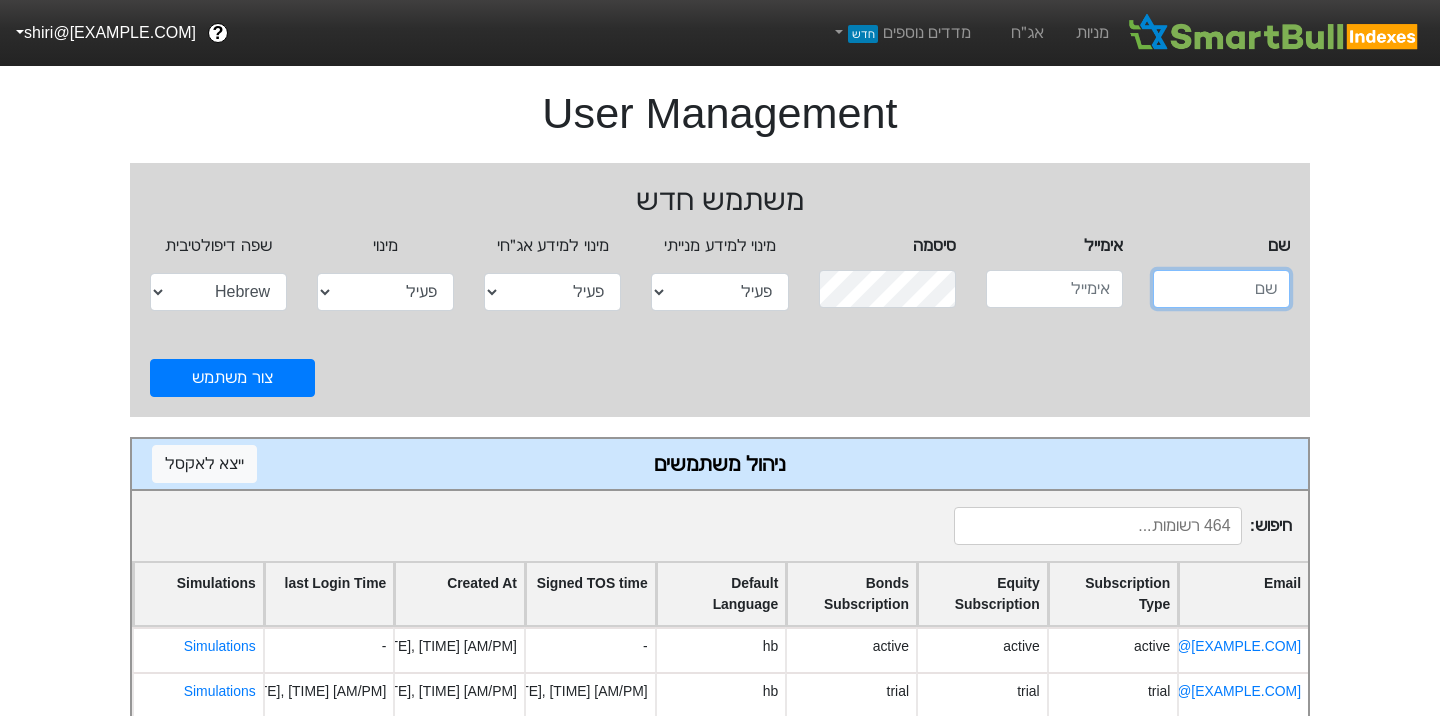click at bounding box center [1221, 289] 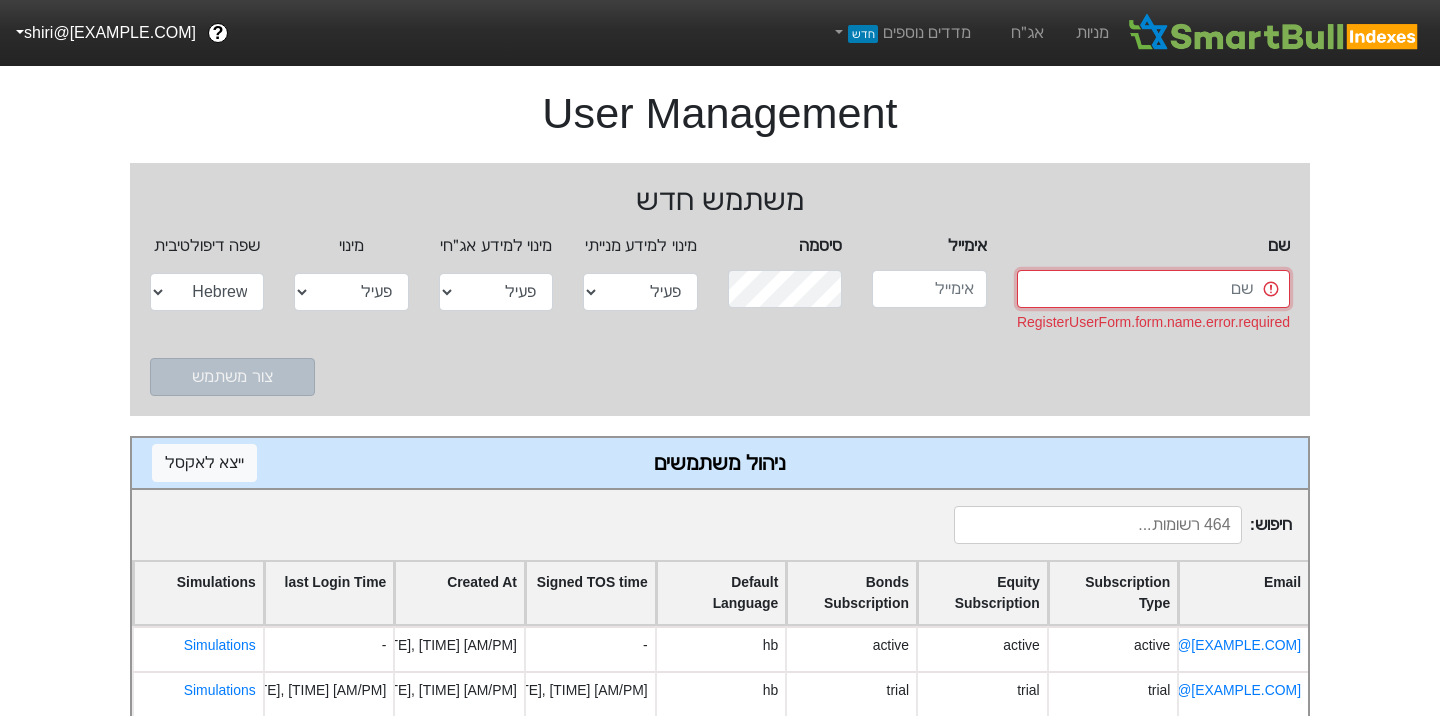 click at bounding box center (1153, 289) 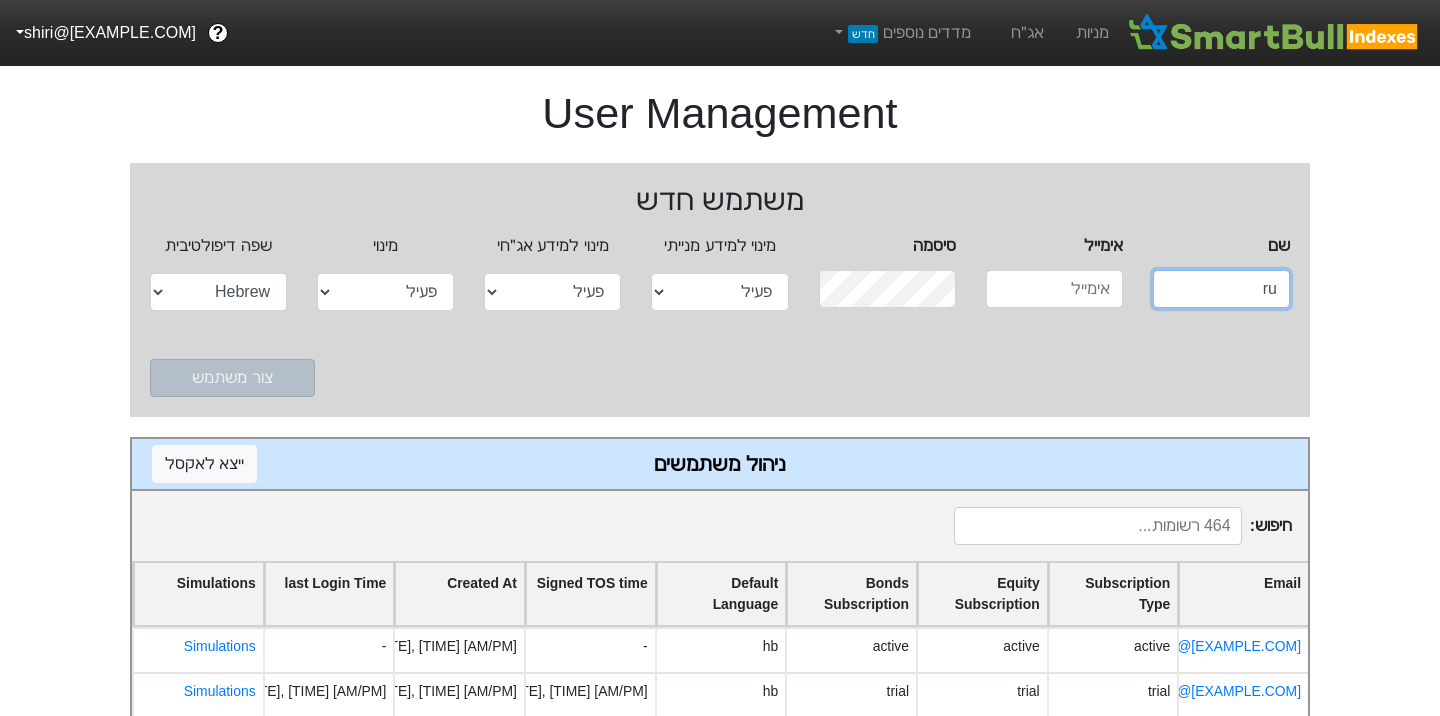 type on "r" 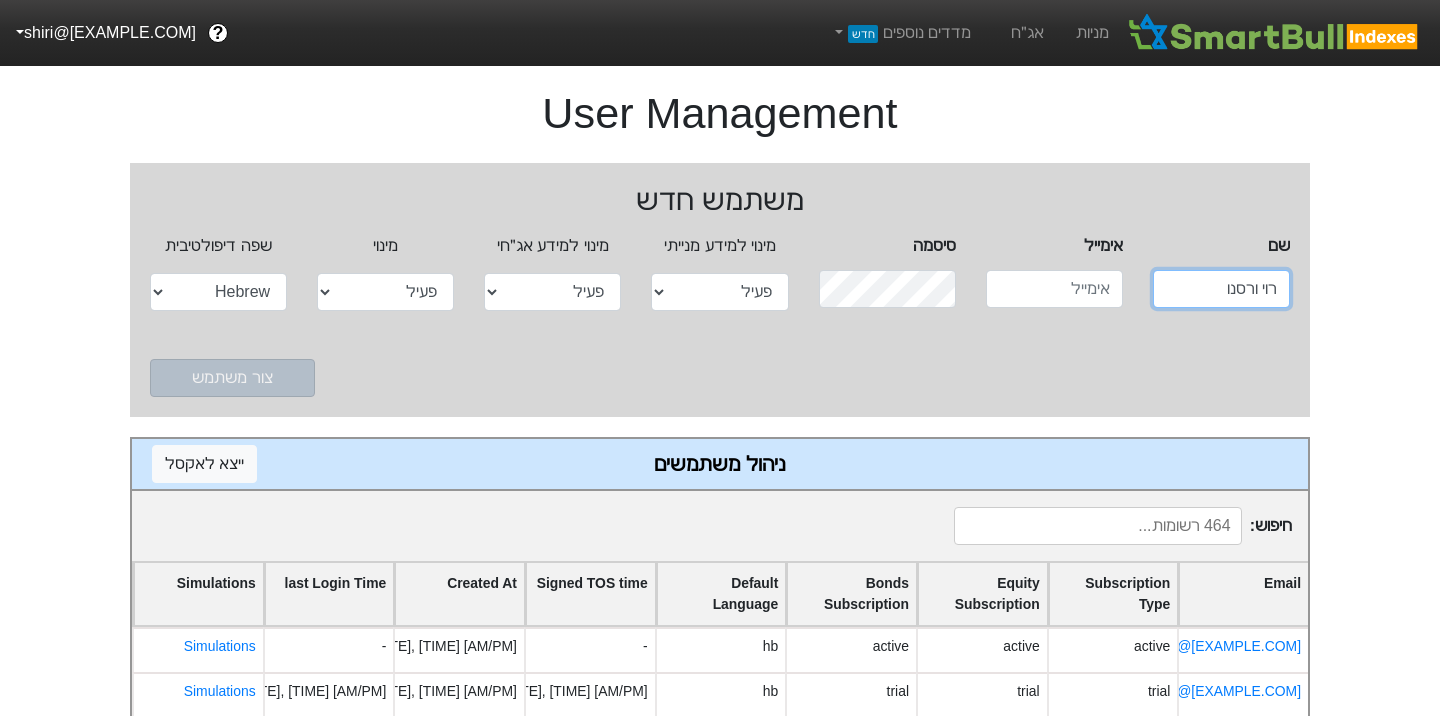 type on "רוי ורסנו" 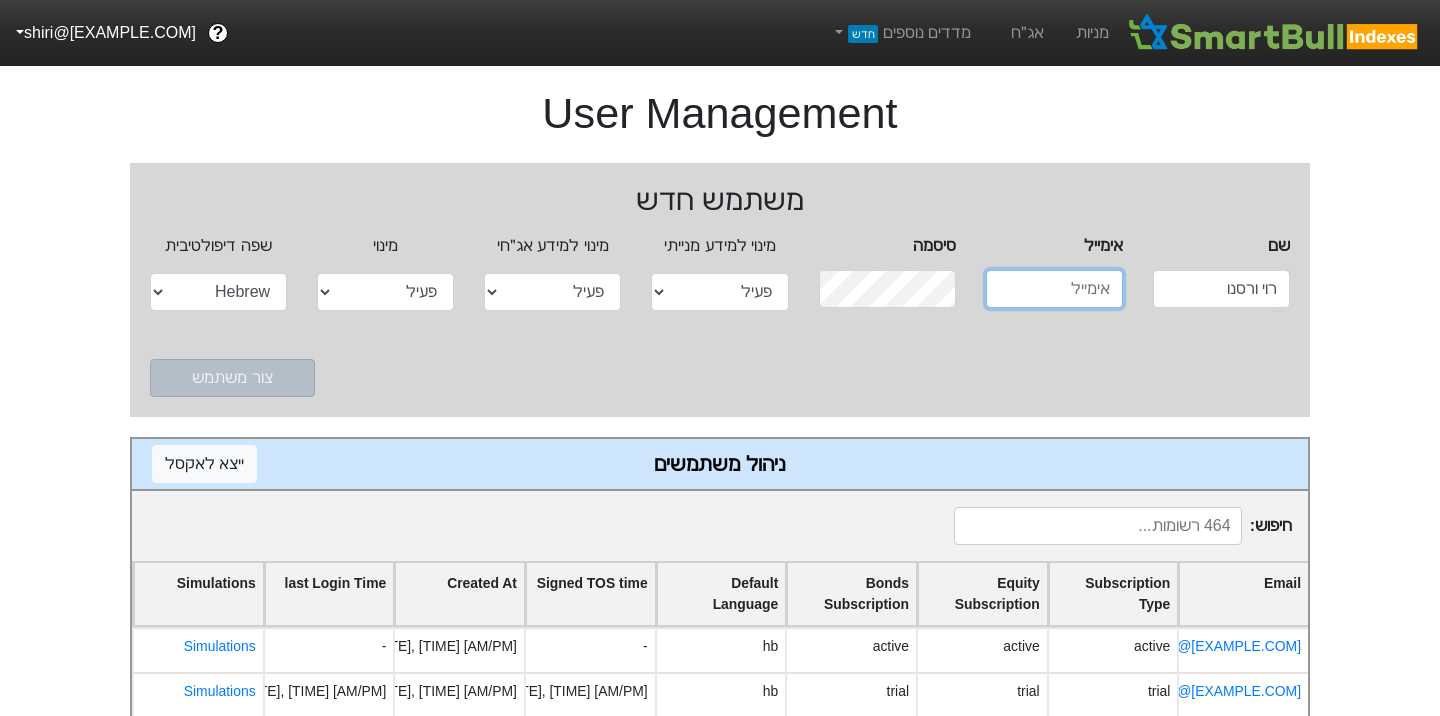 click at bounding box center (1054, 289) 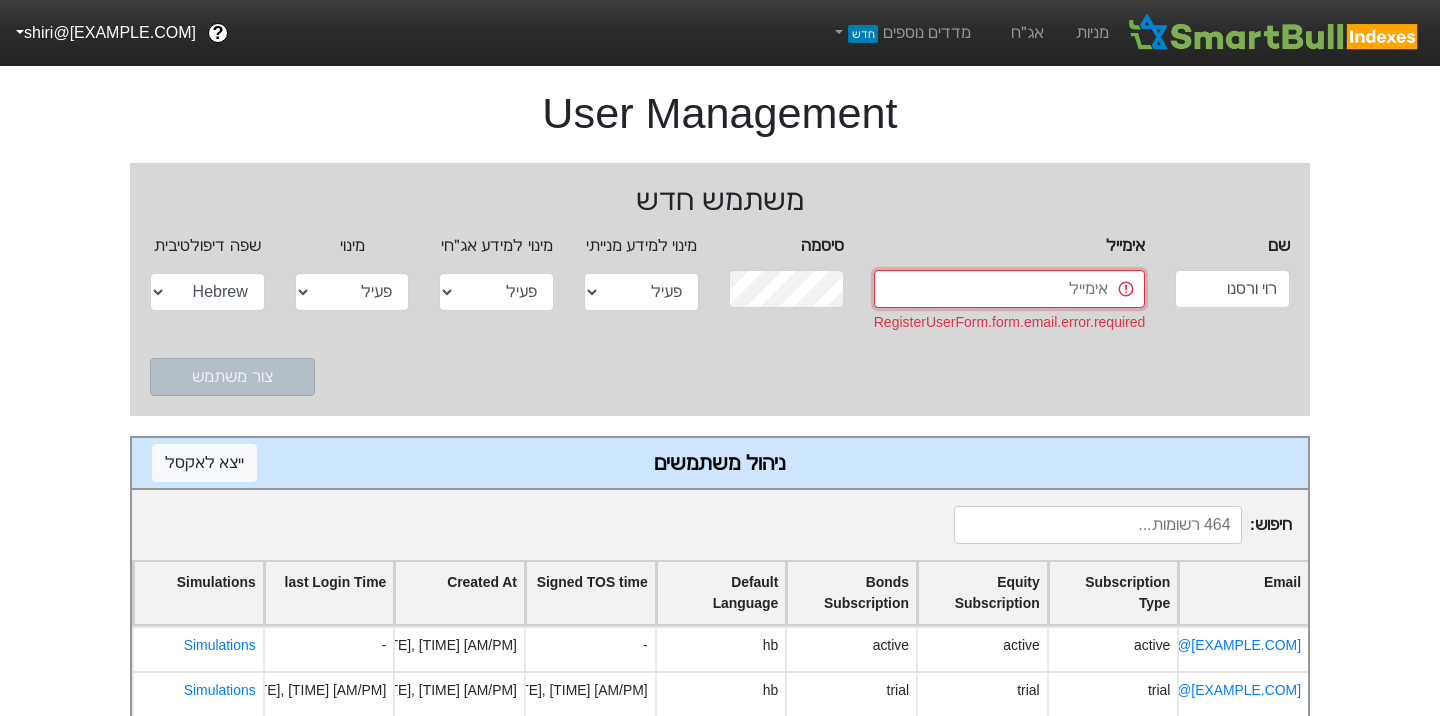 paste on "Roi.Varsano@[EXAMPLE.COM]" 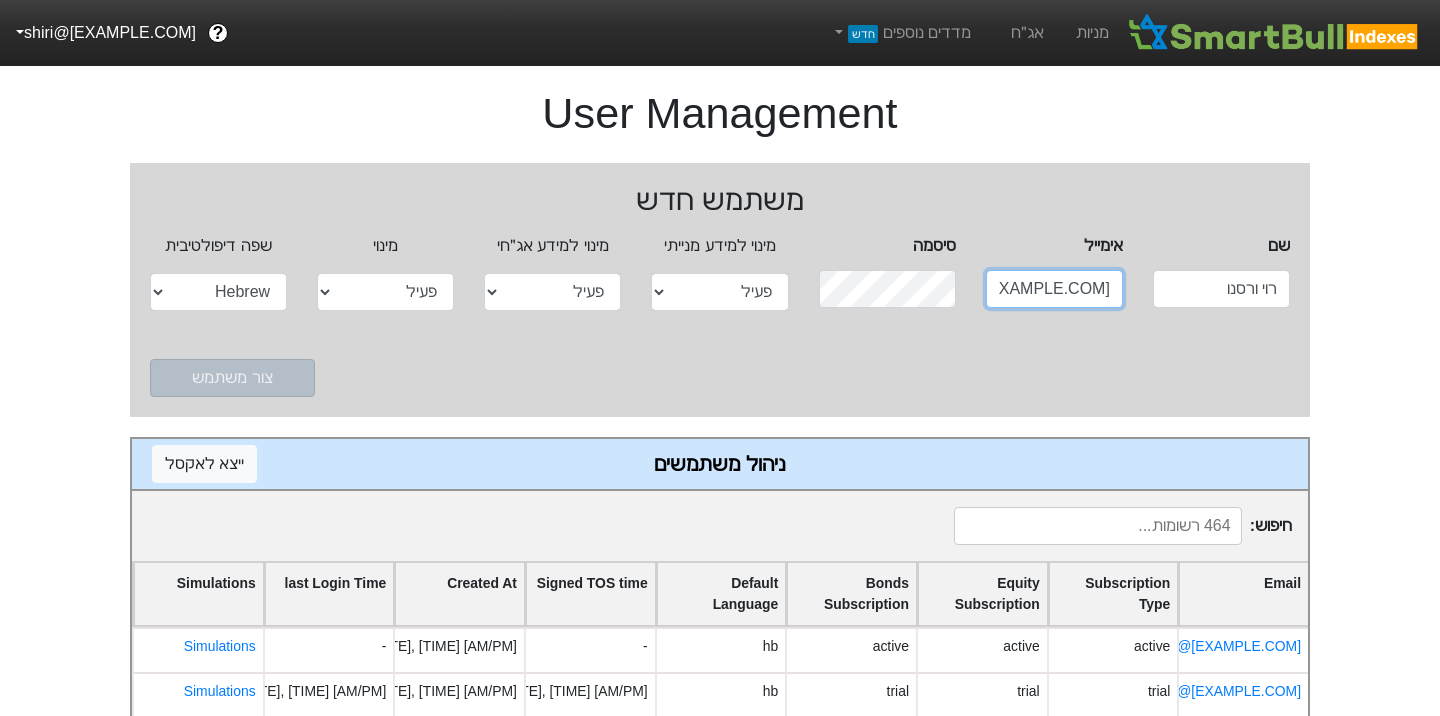 scroll, scrollTop: 0, scrollLeft: -70, axis: horizontal 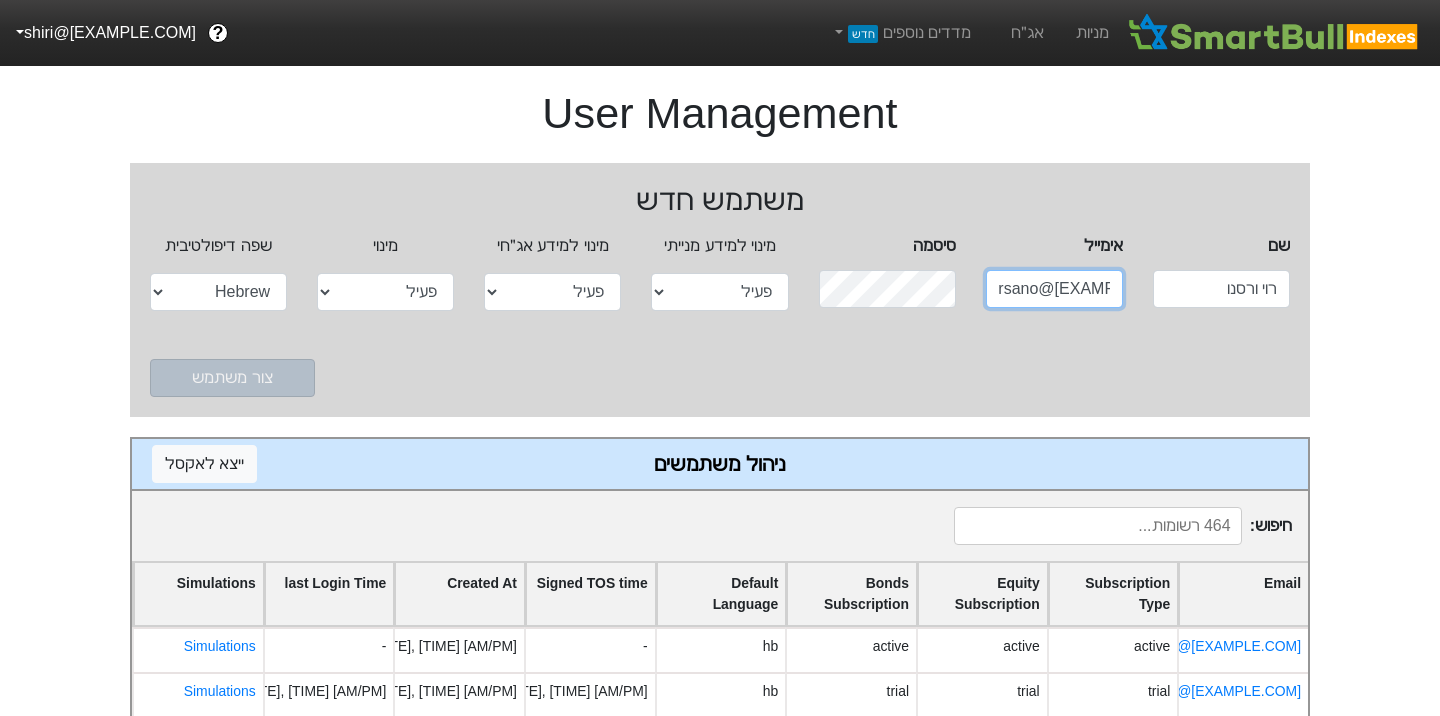 type on "Roi.Varsano@[EXAMPLE.COM]" 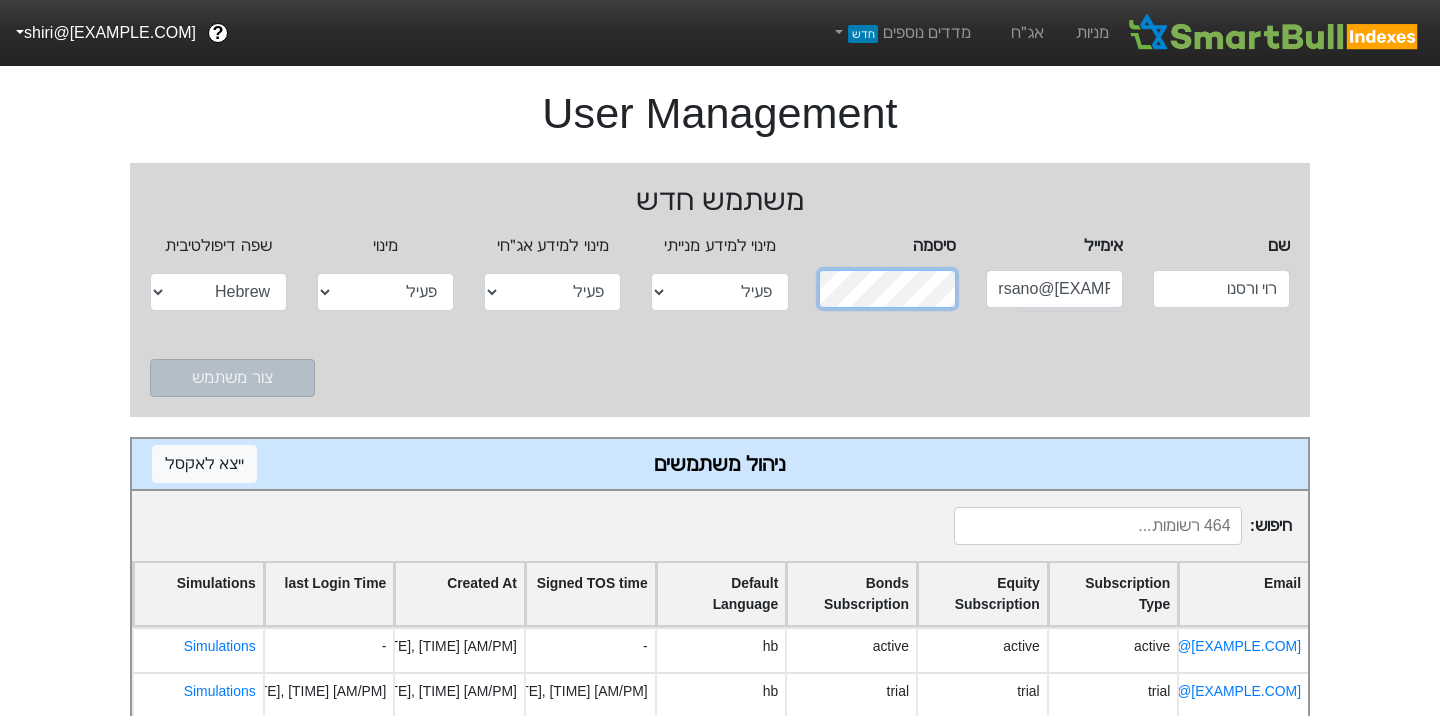scroll, scrollTop: 0, scrollLeft: 0, axis: both 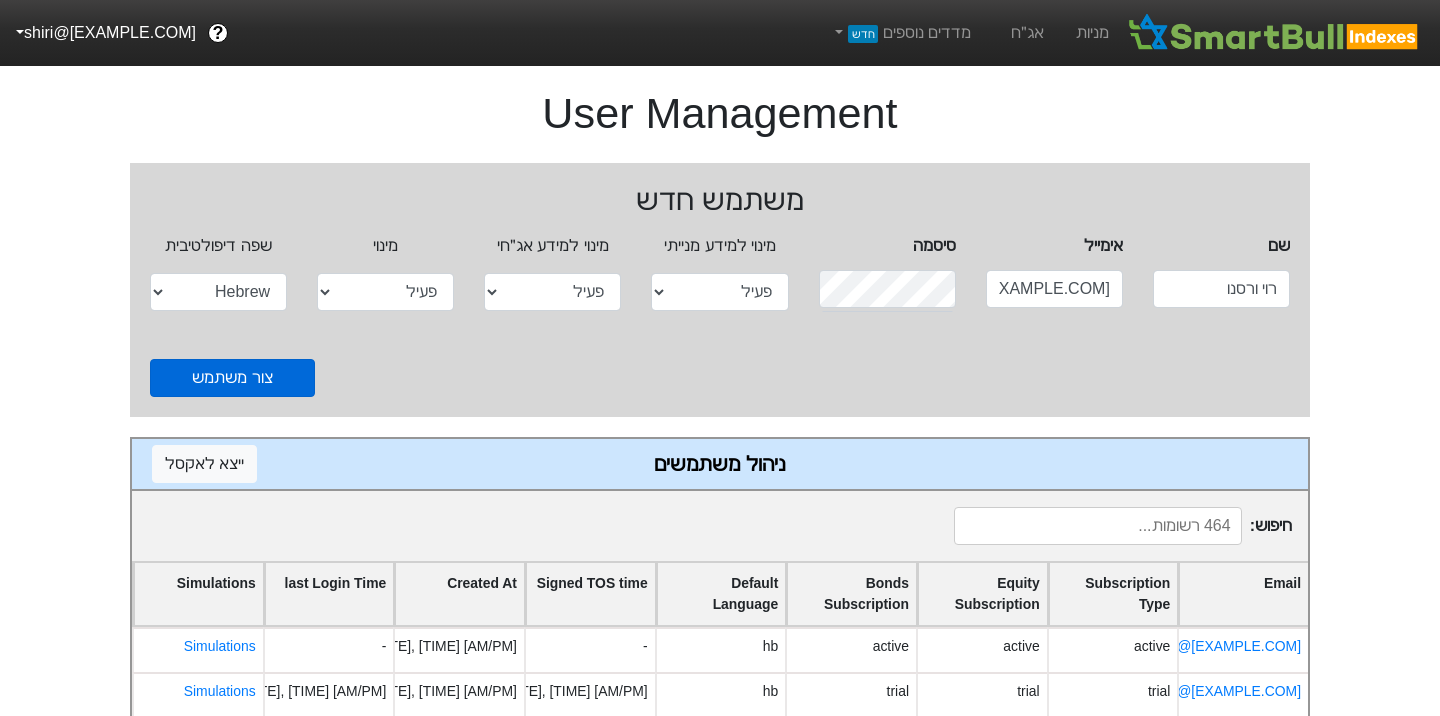 click on "צור משתמש" at bounding box center [232, 378] 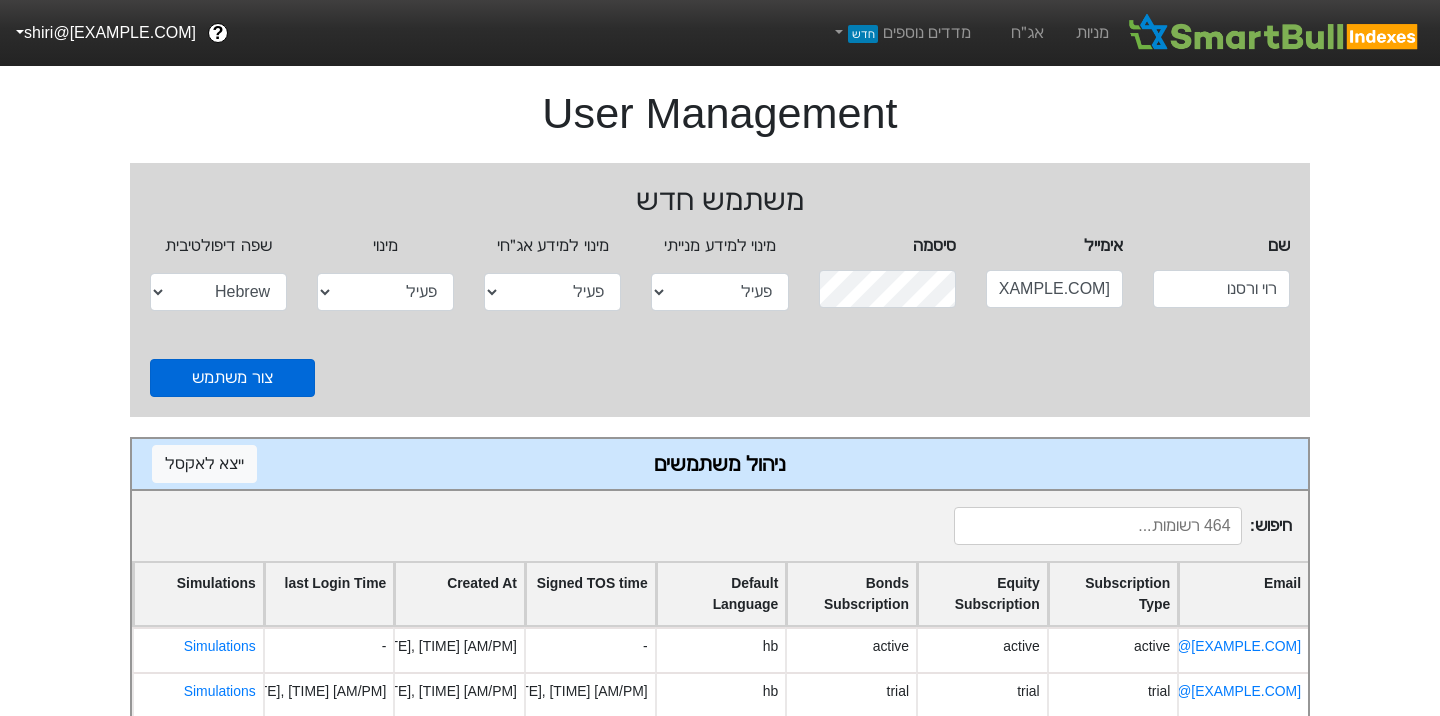 type 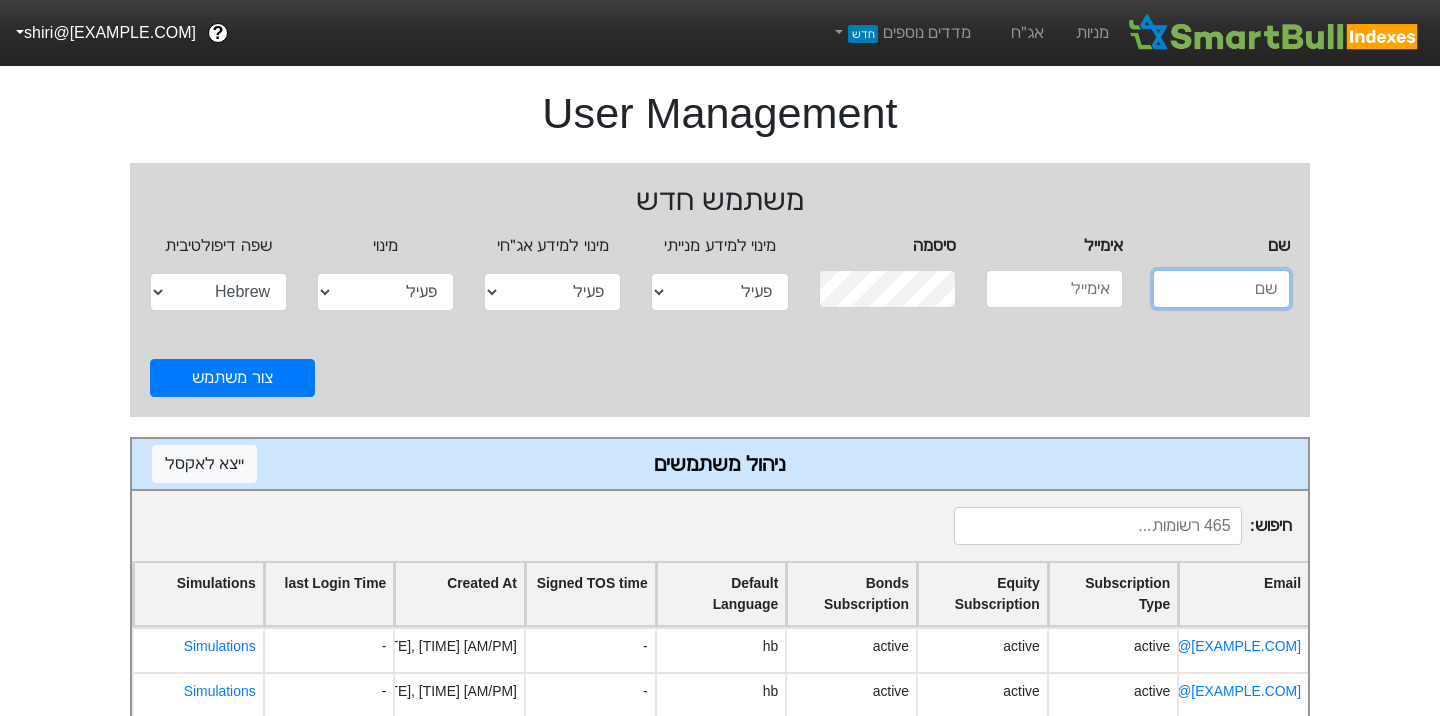 click at bounding box center (1221, 289) 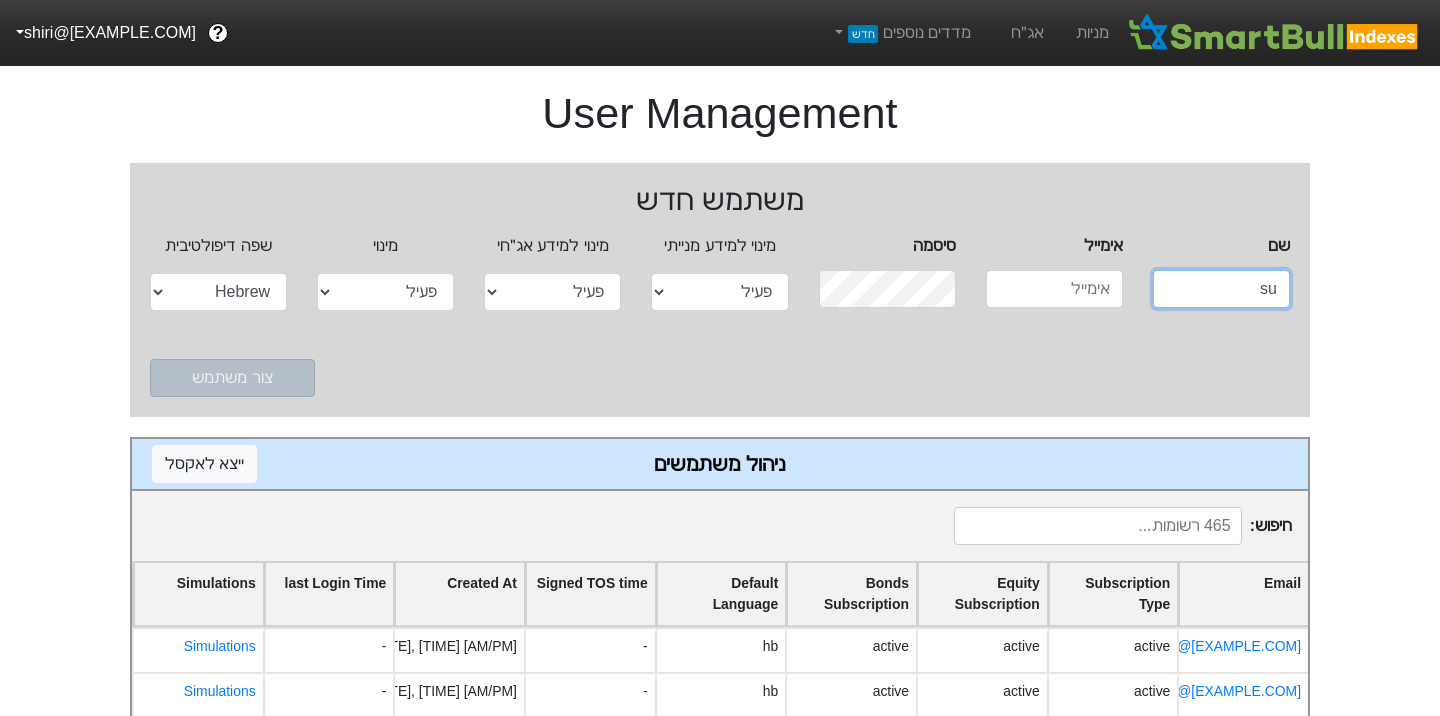 type on "s" 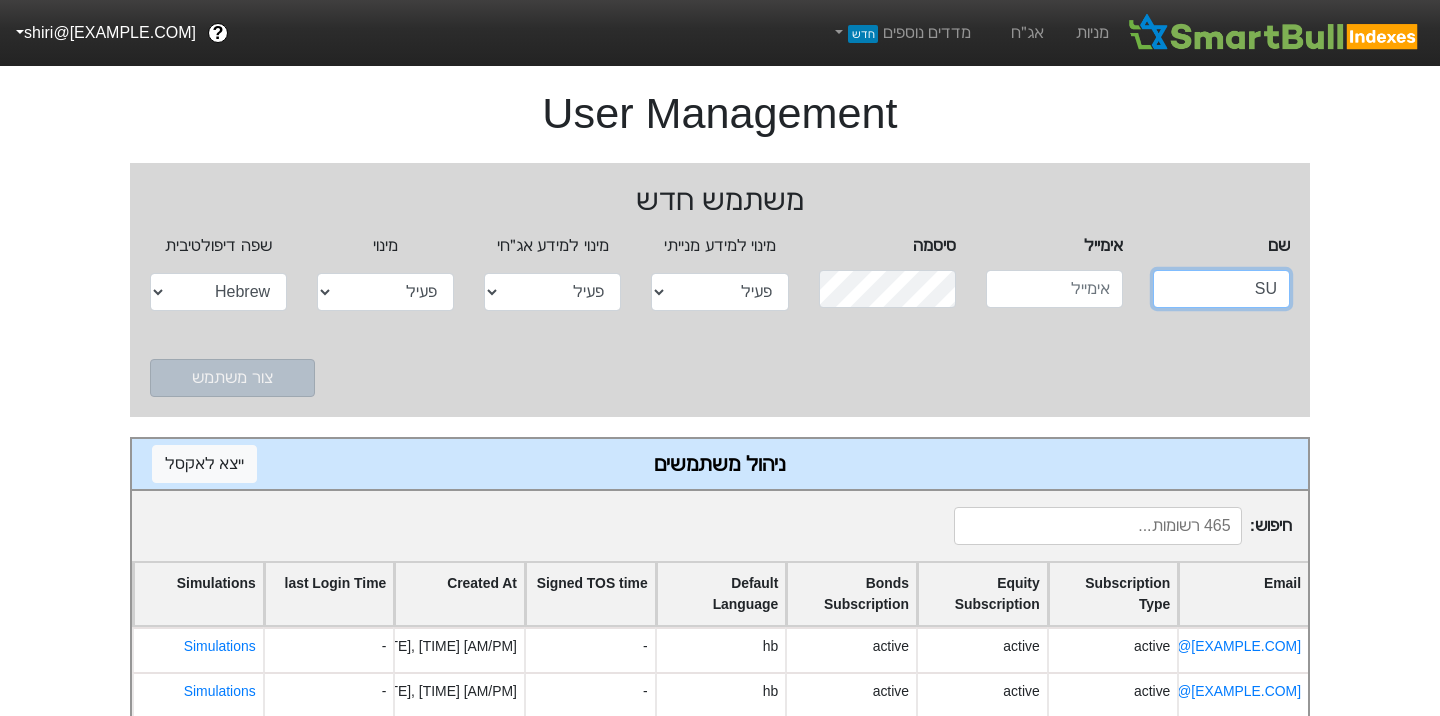 type on "S" 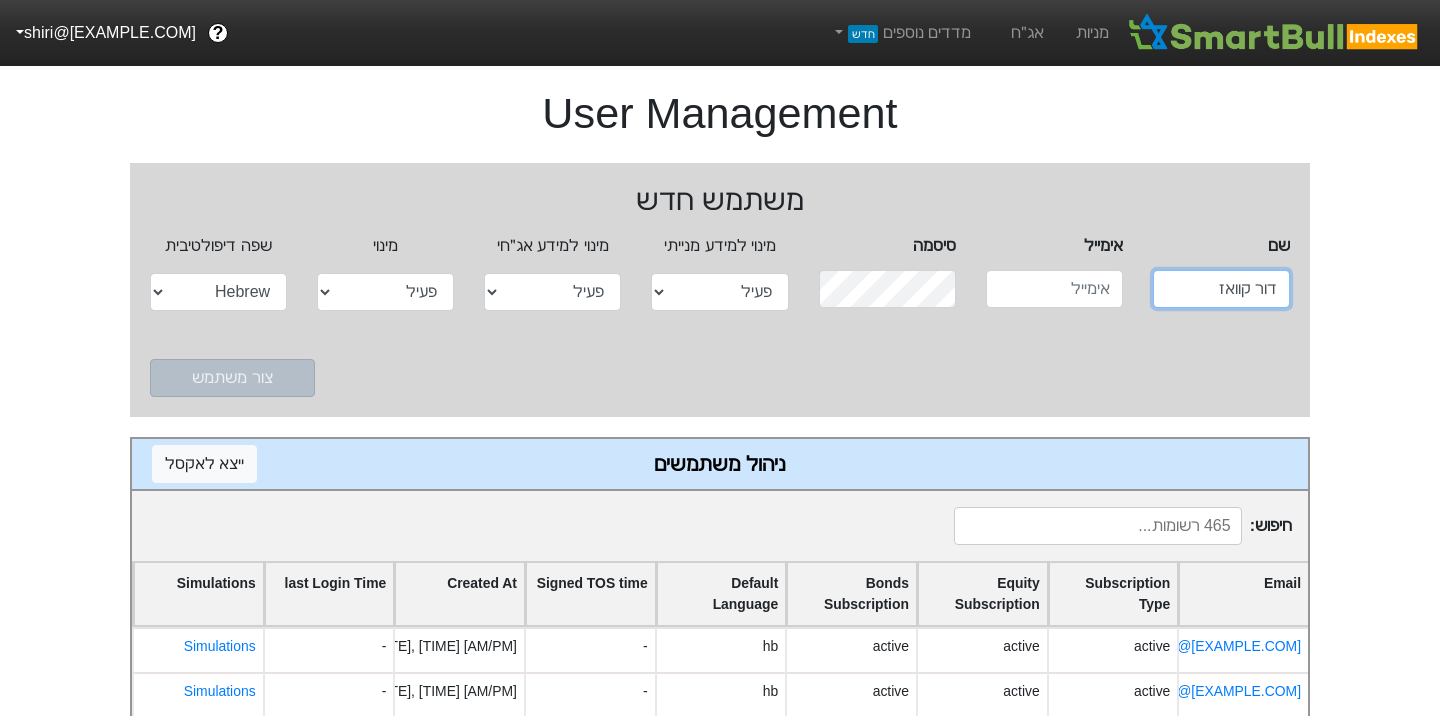 type on "דור קוואז" 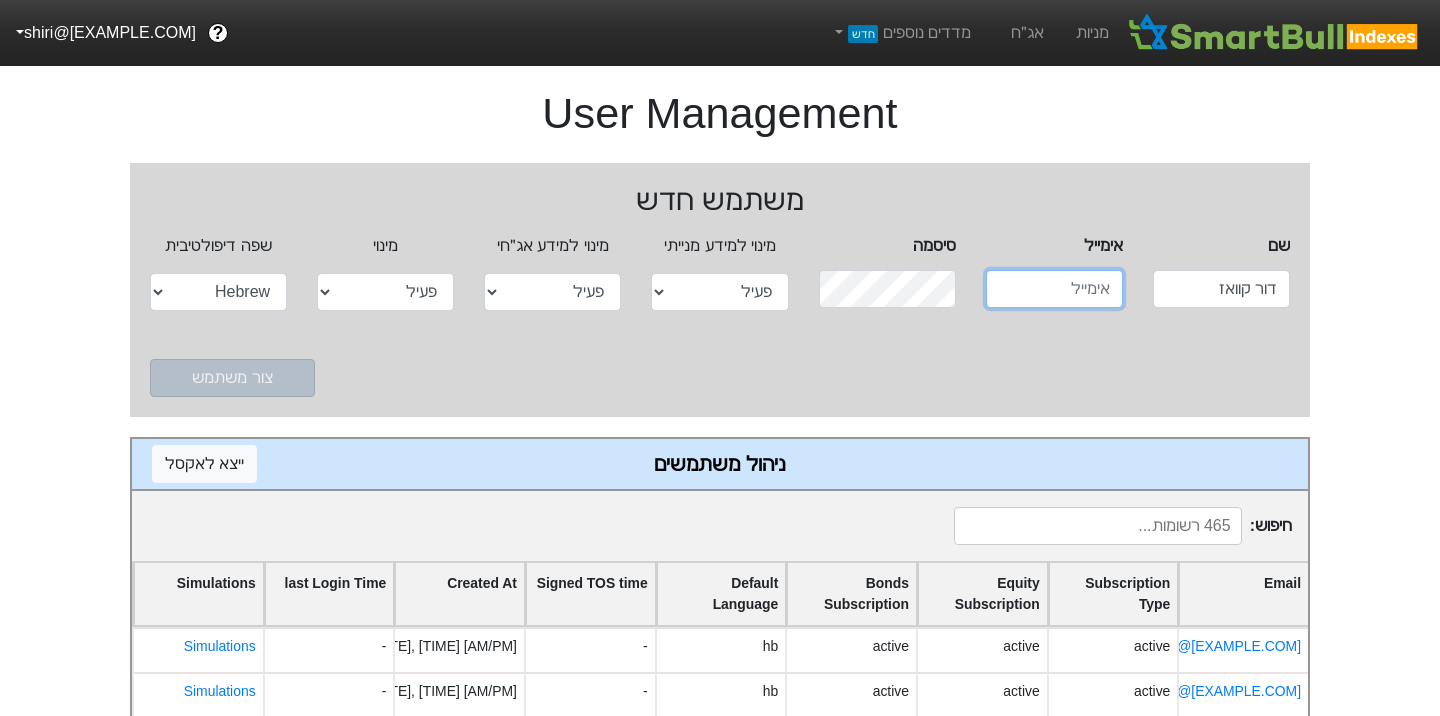 click at bounding box center [1054, 289] 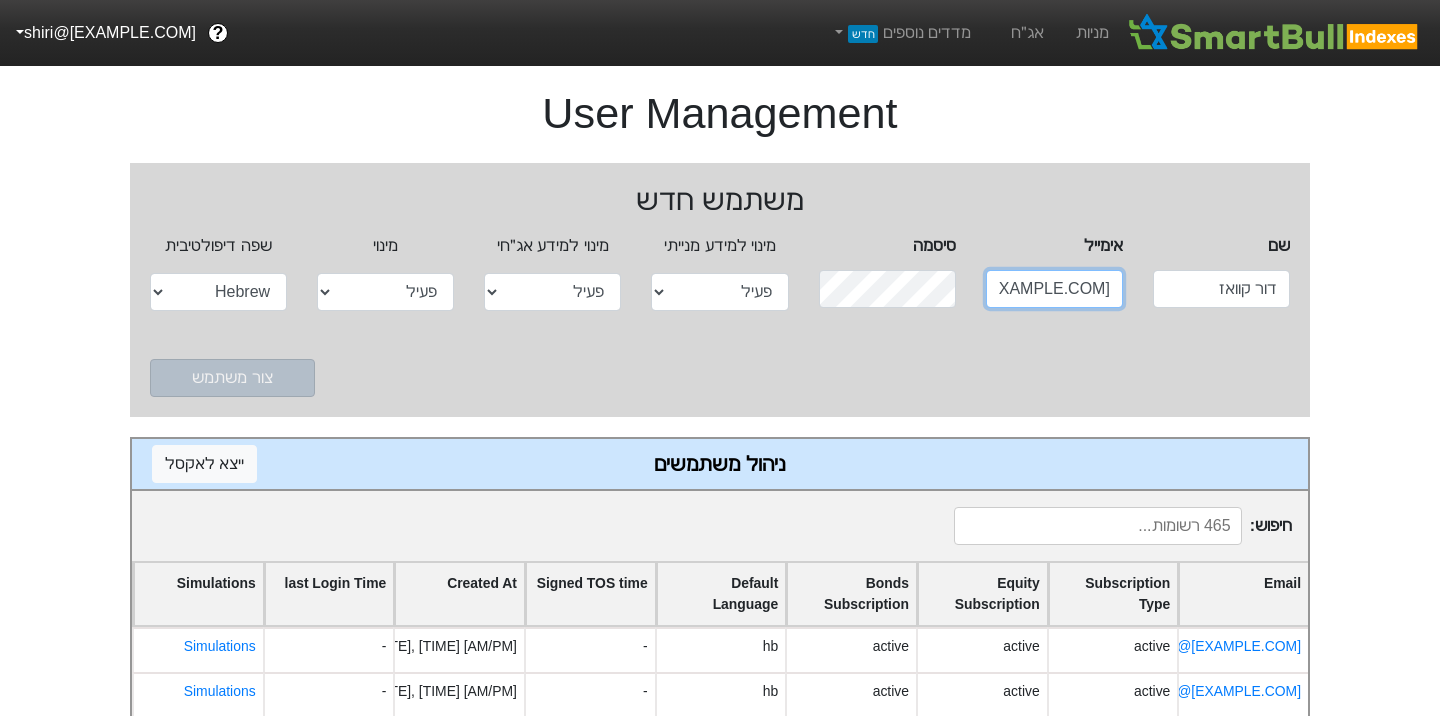 scroll, scrollTop: 0, scrollLeft: -61, axis: horizontal 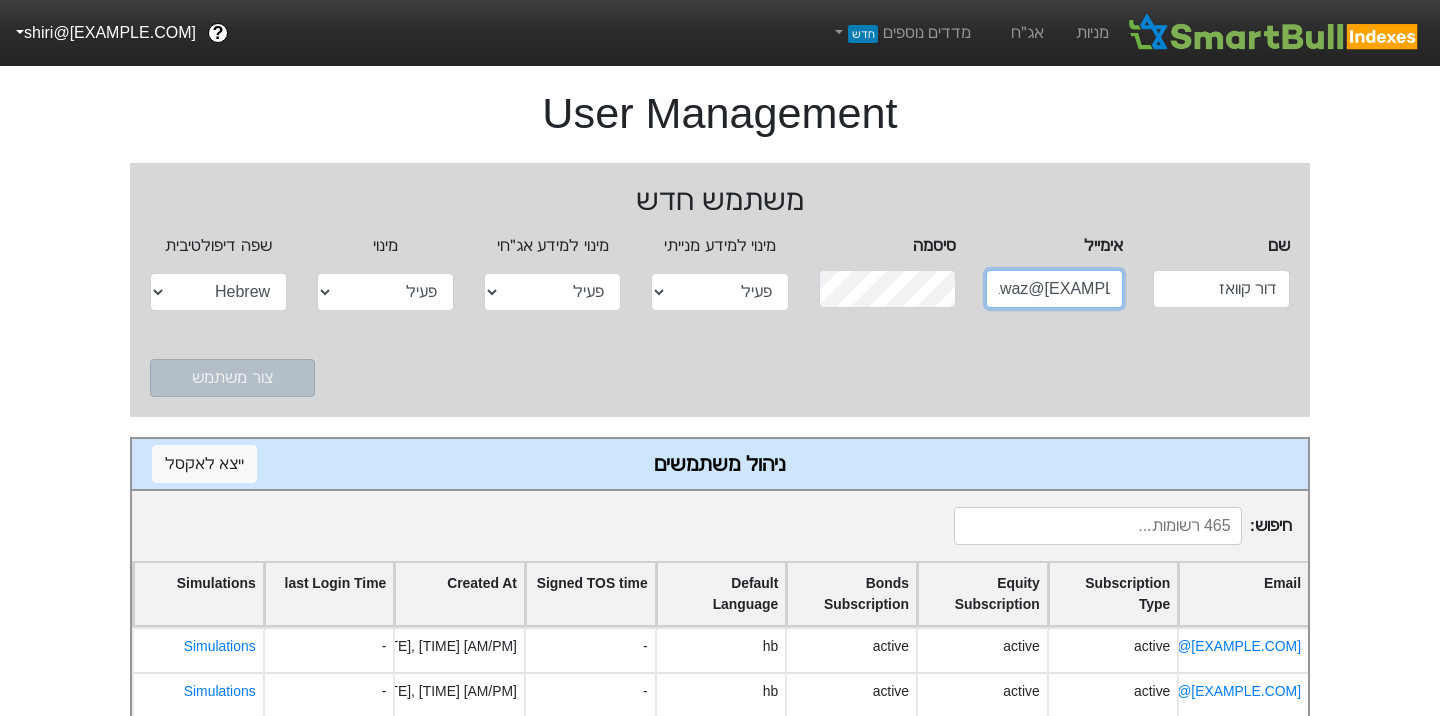 type on "Dor.Kawaz@[EXAMPLE.COM]" 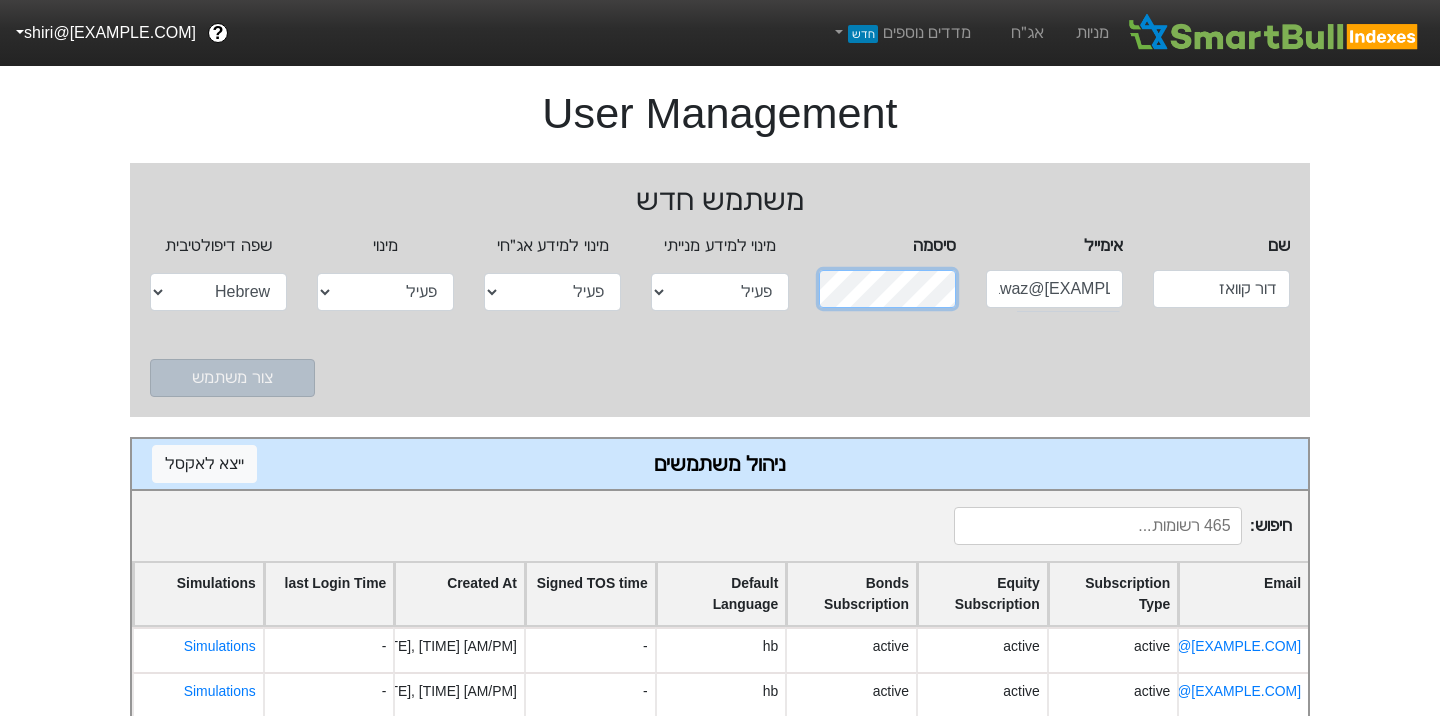 scroll, scrollTop: 0, scrollLeft: 0, axis: both 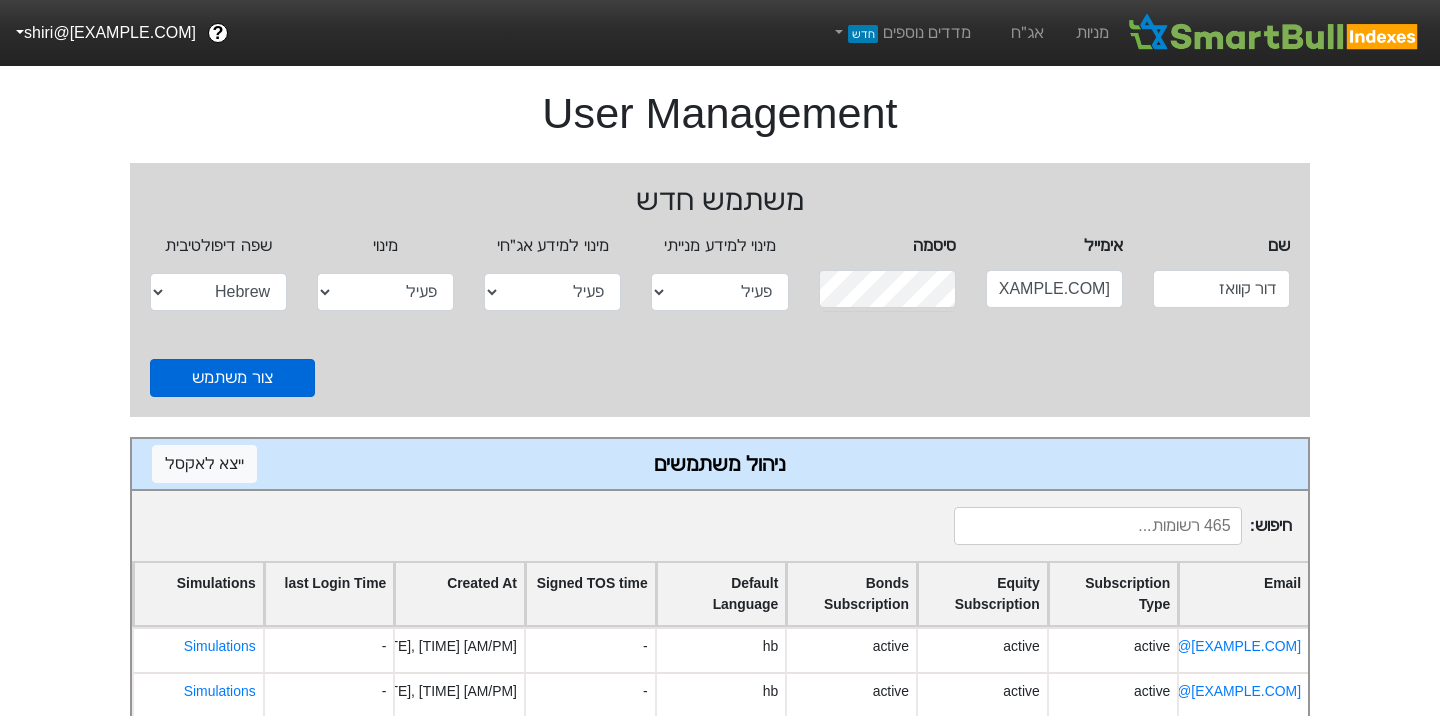 click on "צור משתמש" at bounding box center (232, 378) 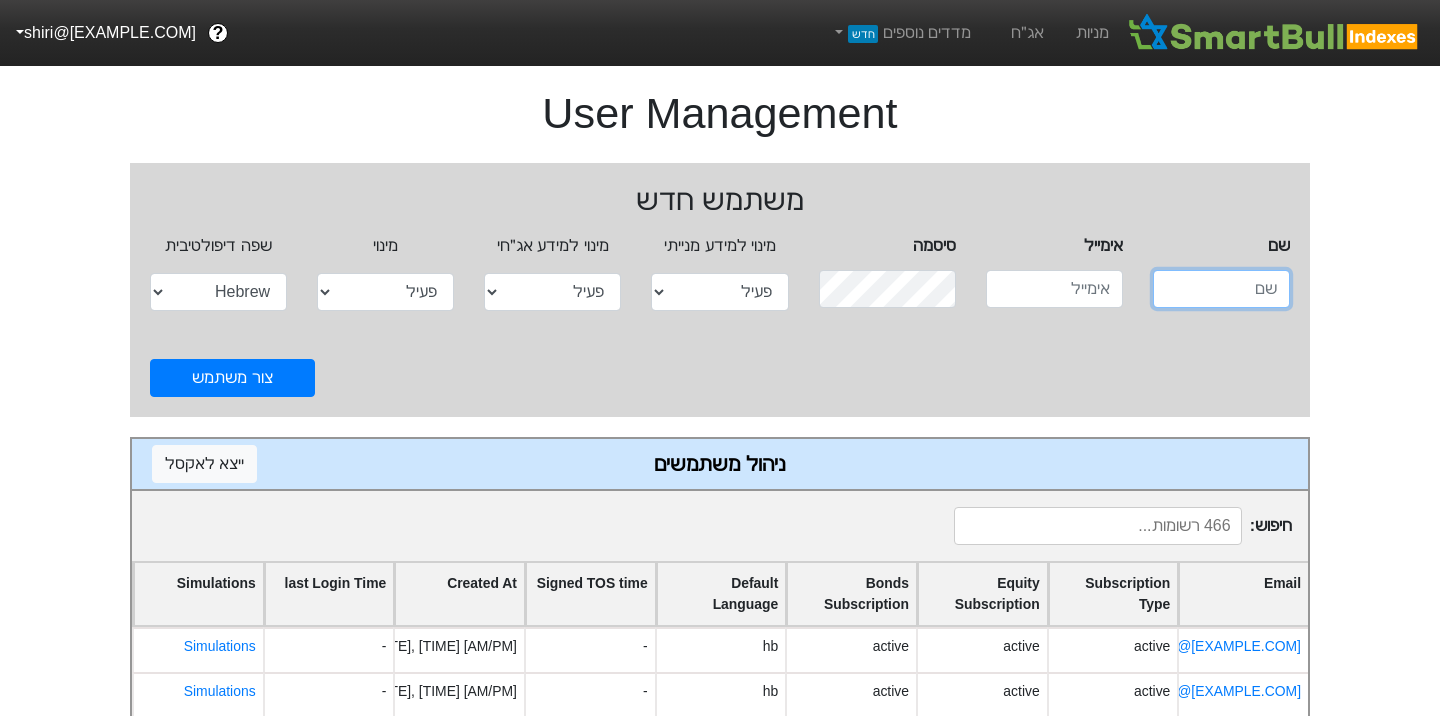 click at bounding box center (1221, 289) 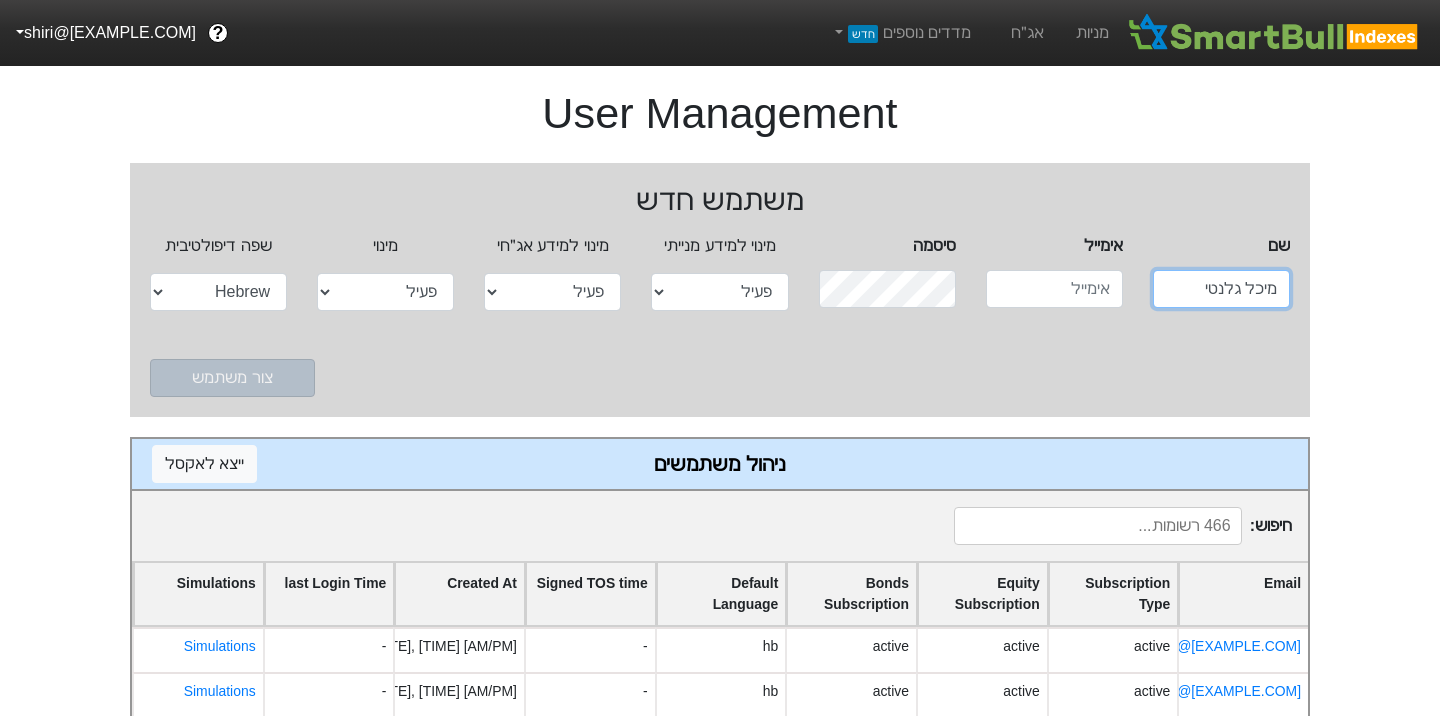 click on "מיכל גלנטי" at bounding box center (1221, 289) 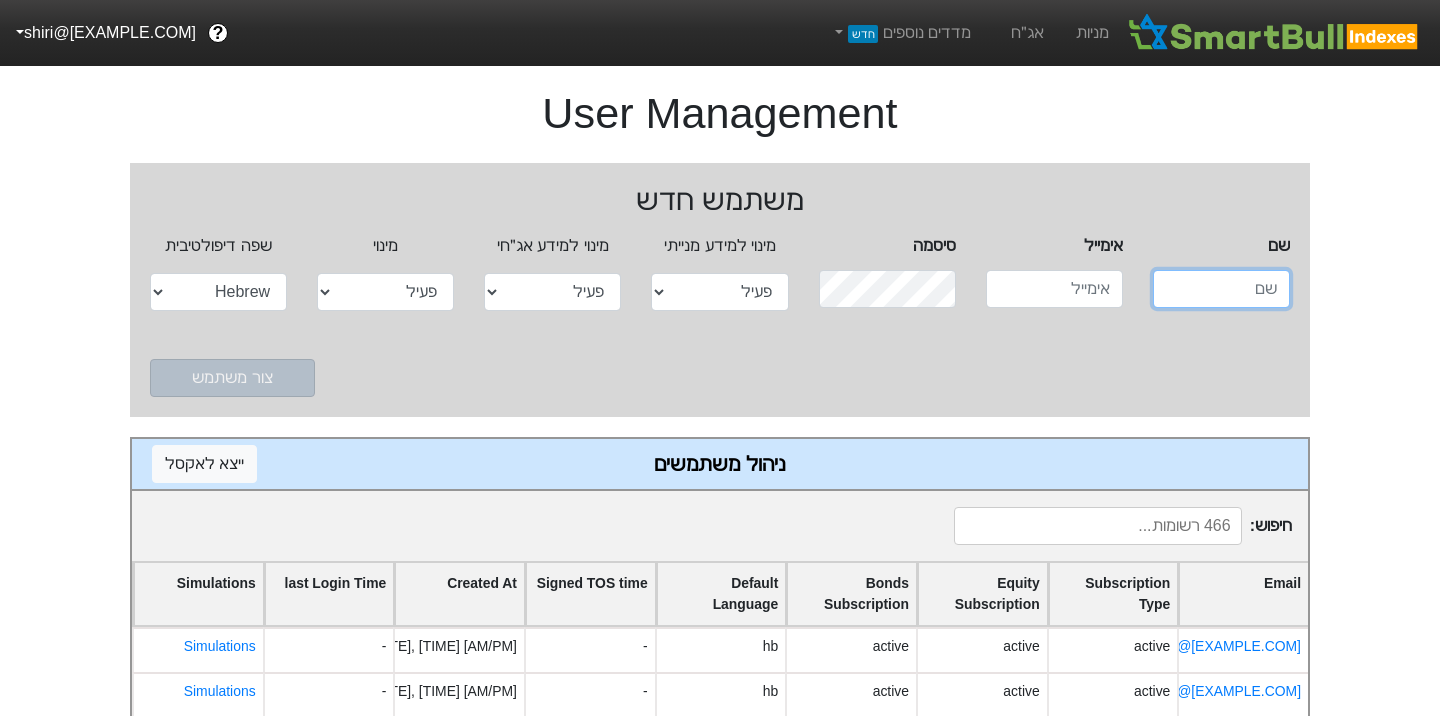 type 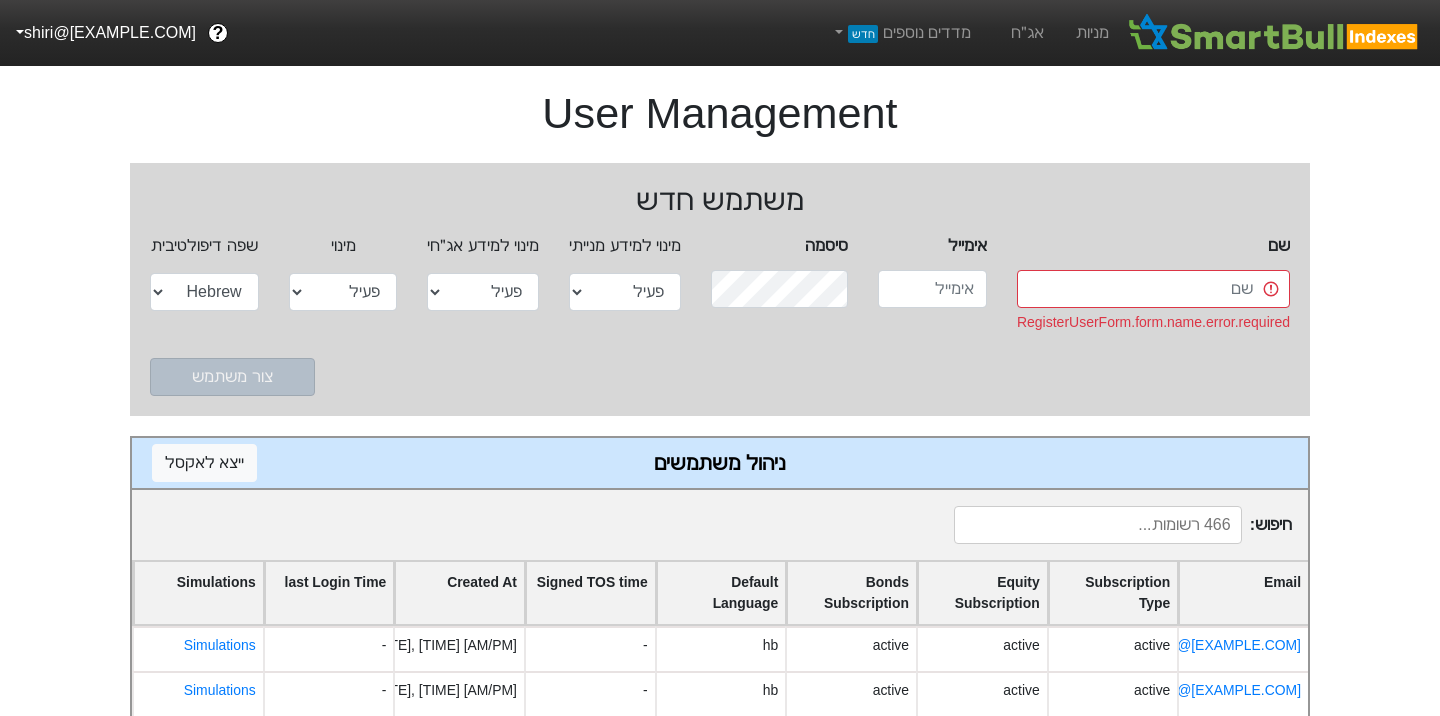 click on "User Management משתמש חדש שם RegisterUserForm.form.name.error.required אימייל סיסמה מינוי למידע מנייתי התנסות פעיל חסום מינוי למידע אג״חי התנסות פעיל חסום מינוי התנסות פעיל חסום שפה דיפולטיבית English Hebrew צור משתמש ניהול משתמשים ייצא ל אקסל חיפוש :   Email Subscription Type Equity Subscription Bonds Subscription Default Language Signed TOS time Created At last Login Time Simulations dor.kawaz@[EXAMPLE.COM]   active   active   active   hb   - [DATE], [TIME] [AM/PM]   - Simulations roi.varsano@[EXAMPLE.COM]   active   active   active   hb   - [DATE], [TIME] [AM/PM]   - Simulations michal.galanti@[EXAMPLE.COM]   active   active   active   hb   - [DATE], [TIME] [AM/PM]   - Simulations rony@[EXAMPLE.COM]   trial   trial   trial   hb [DATE], [TIME] [AM/PM]   [DATE], [TIME] [AM/PM]   [DATE], [TIME] [AM/PM]   Simulations osarid+1@[EXAMPLE.COM]   active   active     hb" at bounding box center [720, 699] 